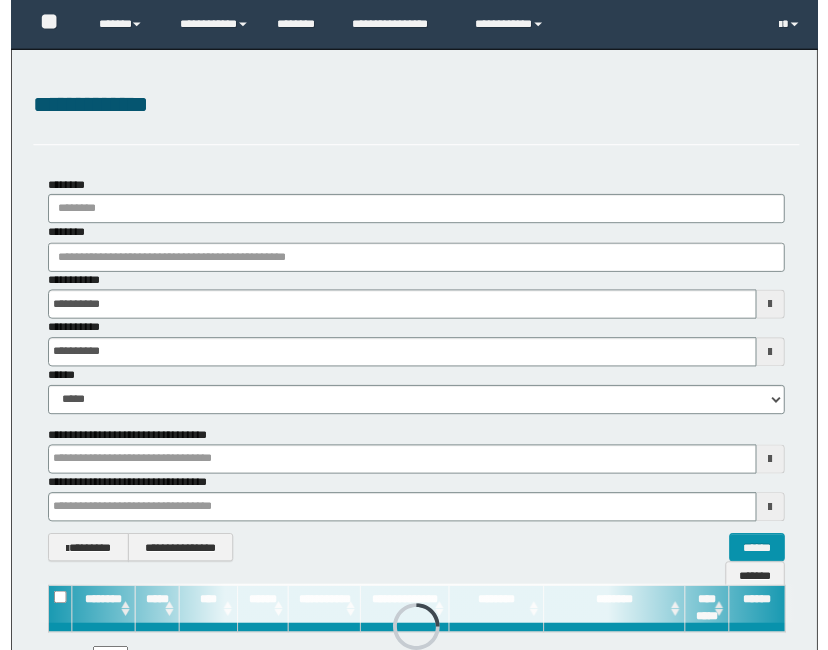 scroll, scrollTop: 0, scrollLeft: 0, axis: both 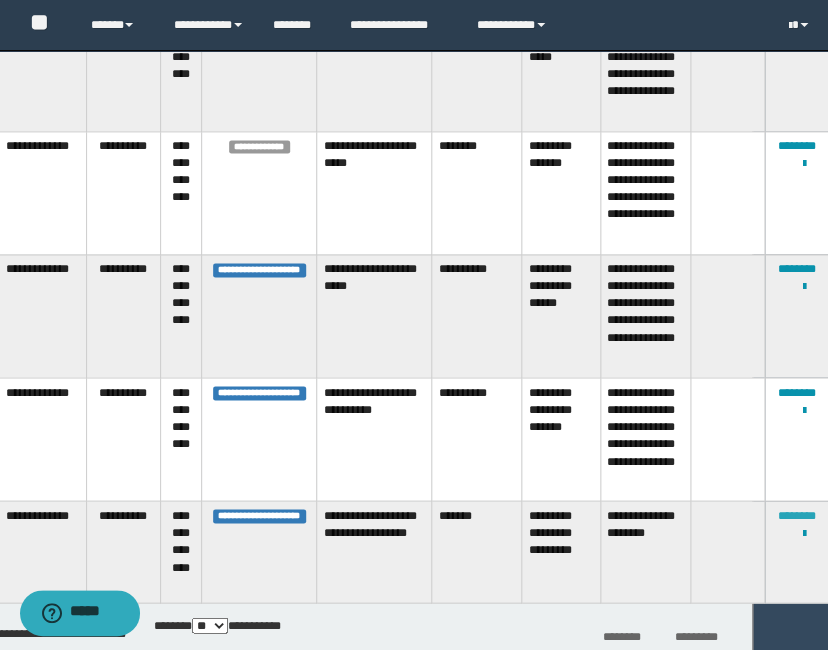 click on "********" at bounding box center [796, 515] 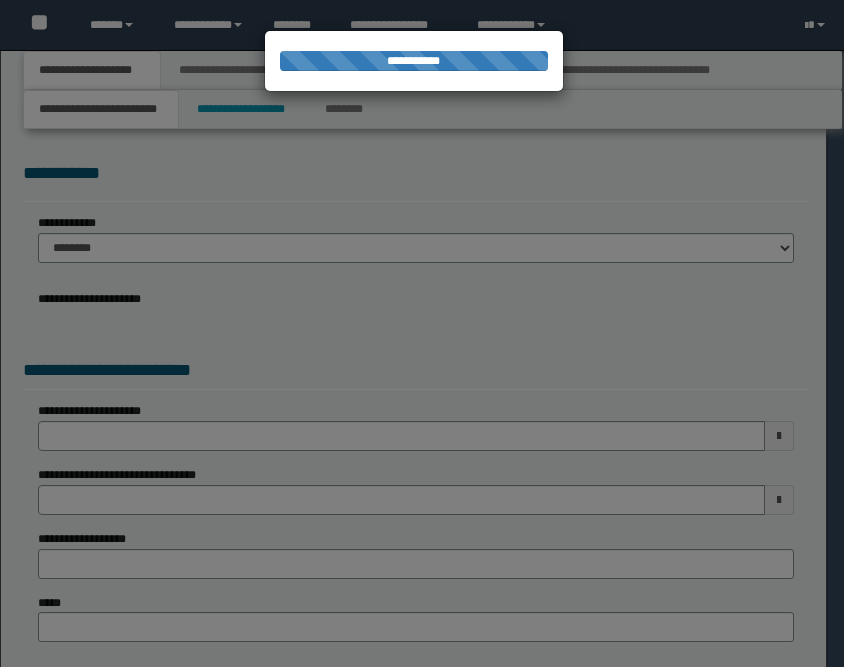 scroll, scrollTop: 0, scrollLeft: 0, axis: both 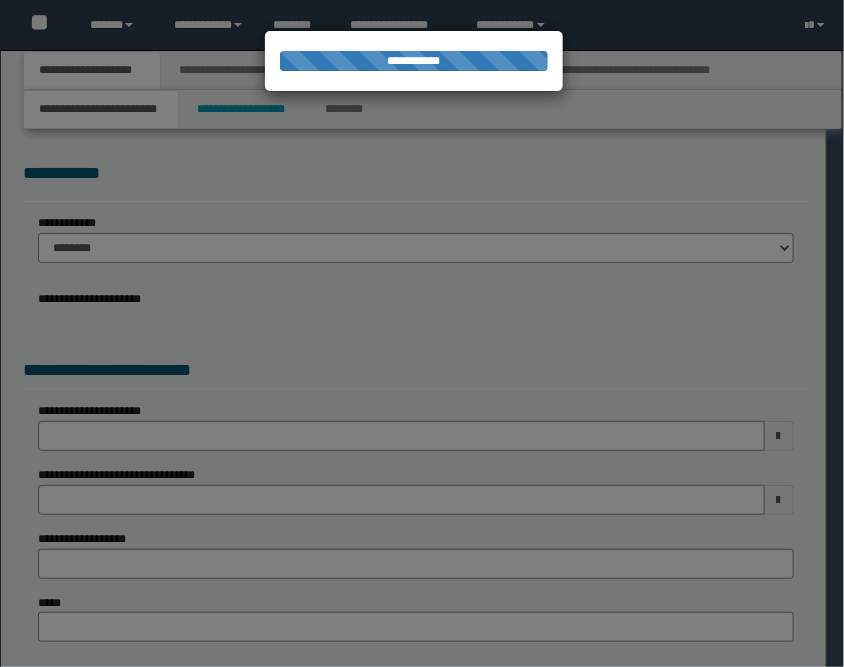 select on "*" 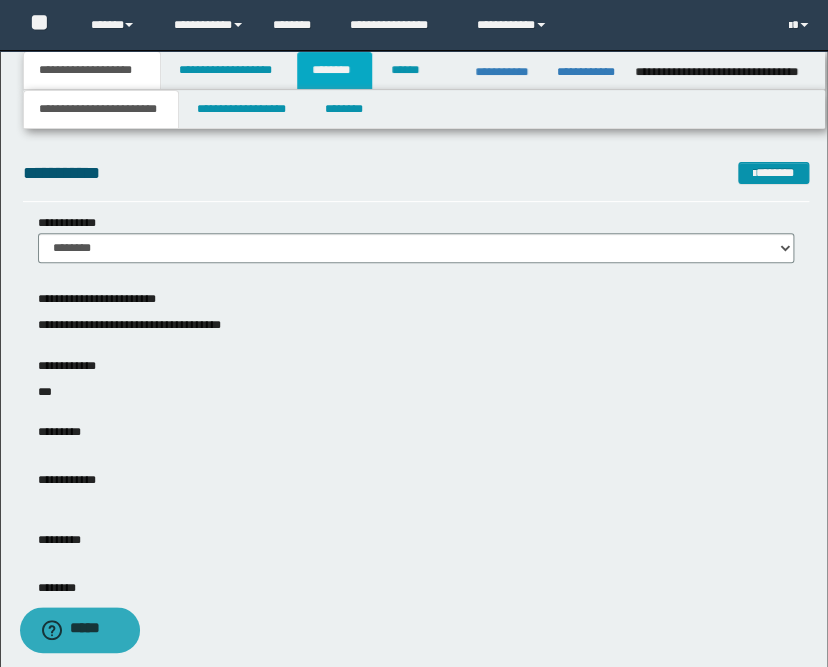 click on "********" at bounding box center (334, 70) 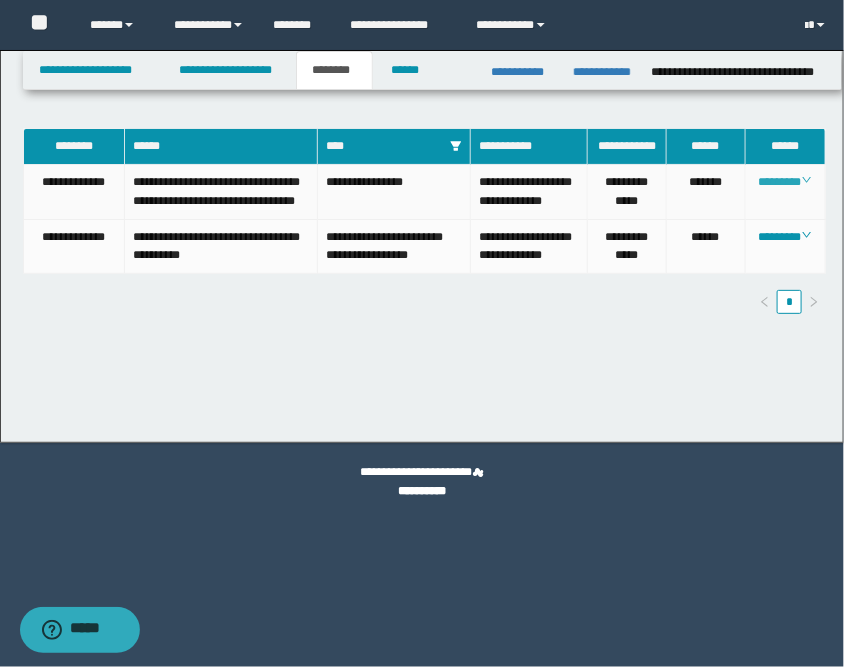 click on "********" at bounding box center (785, 182) 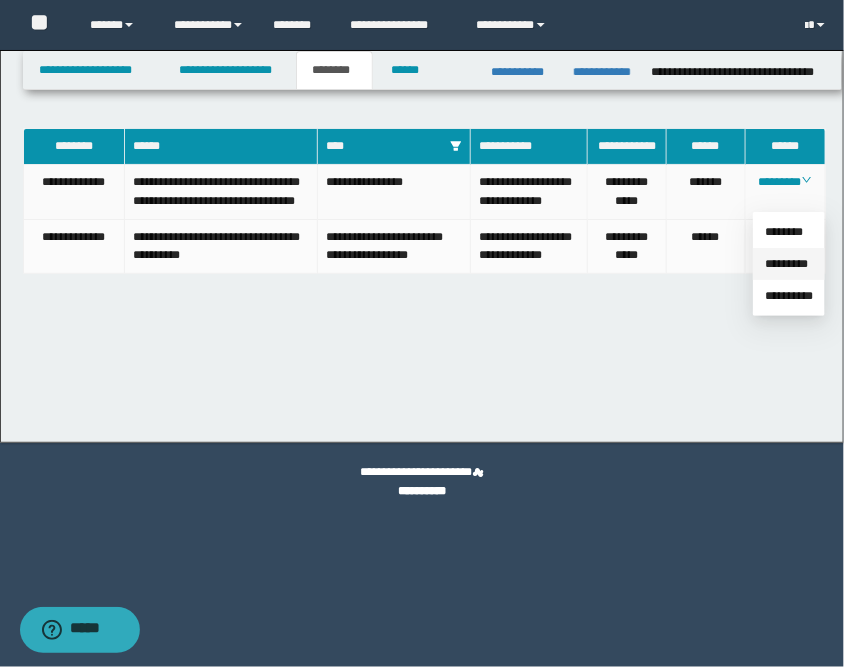 click on "*********" at bounding box center [786, 264] 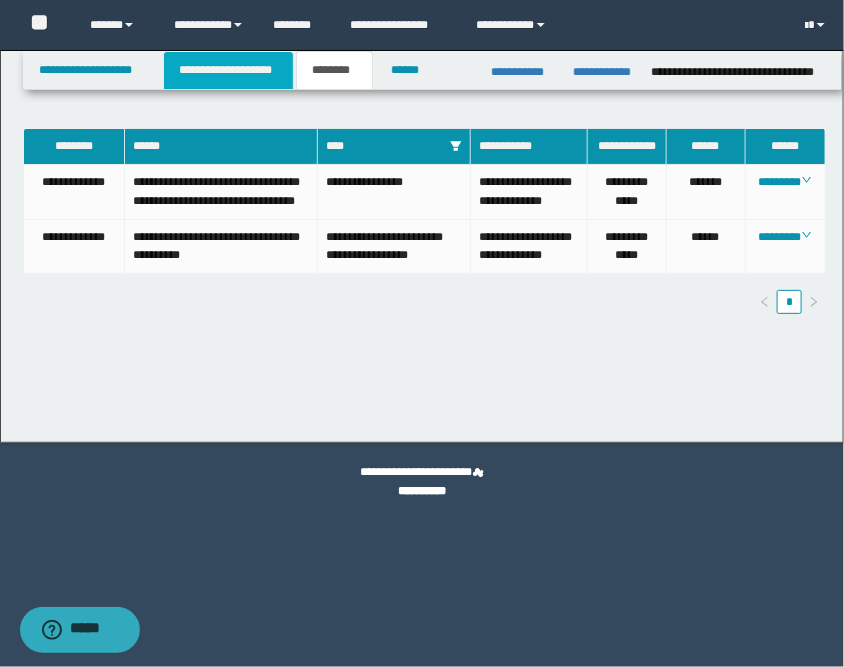 click on "**********" at bounding box center (228, 70) 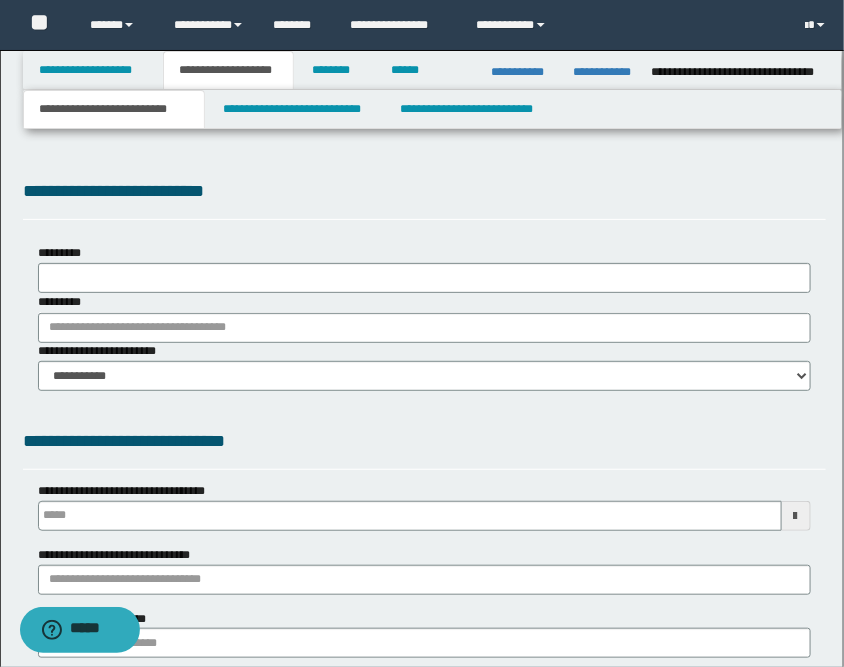 type 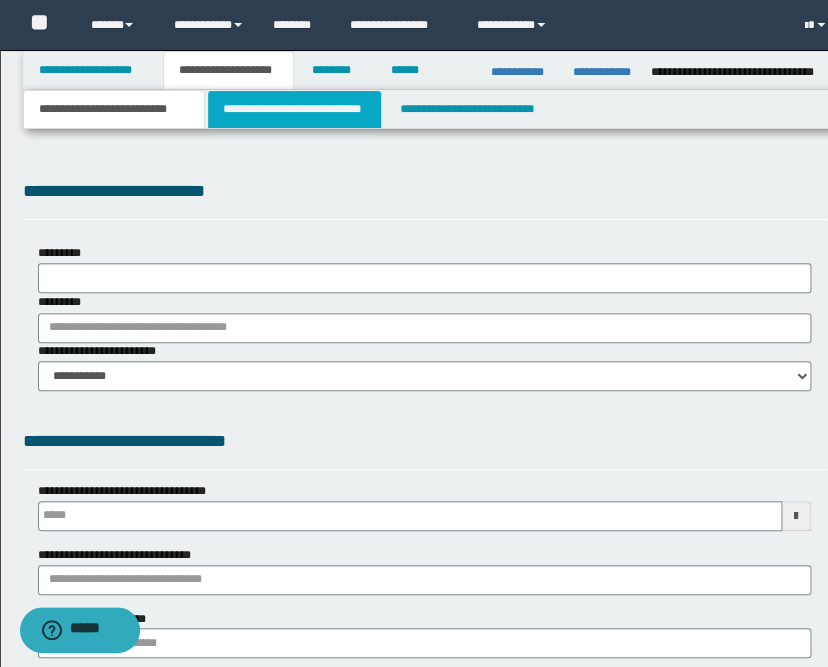 select on "*" 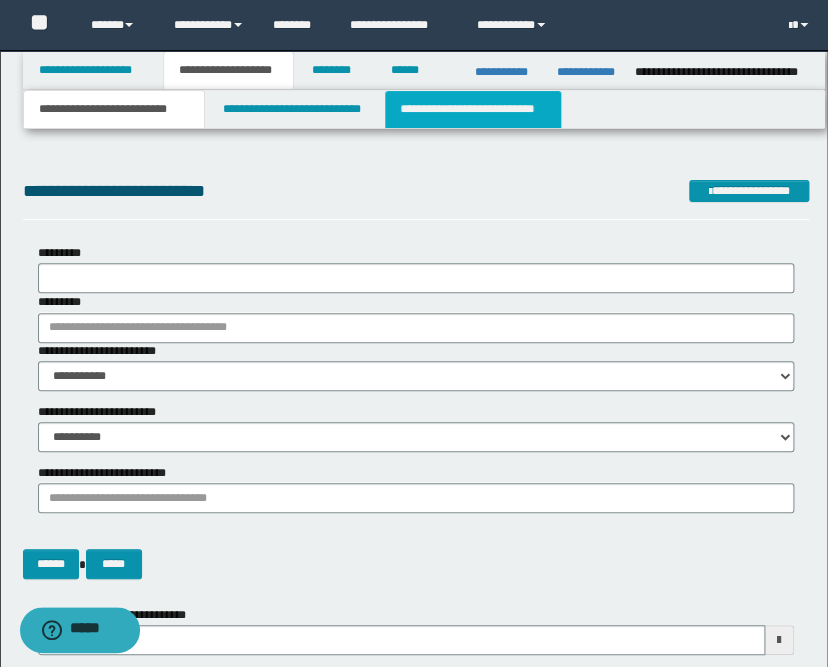 click on "**********" at bounding box center (472, 109) 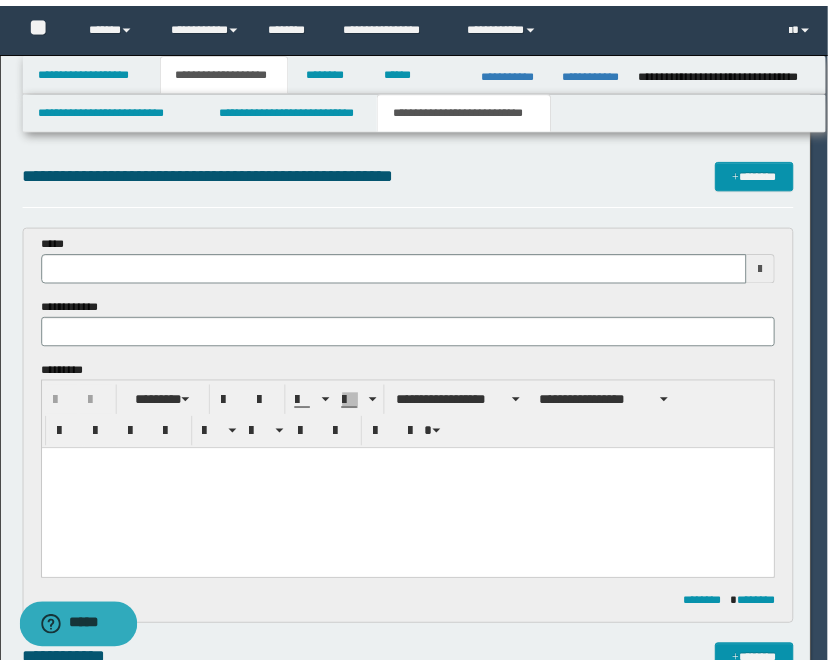 scroll, scrollTop: 0, scrollLeft: 0, axis: both 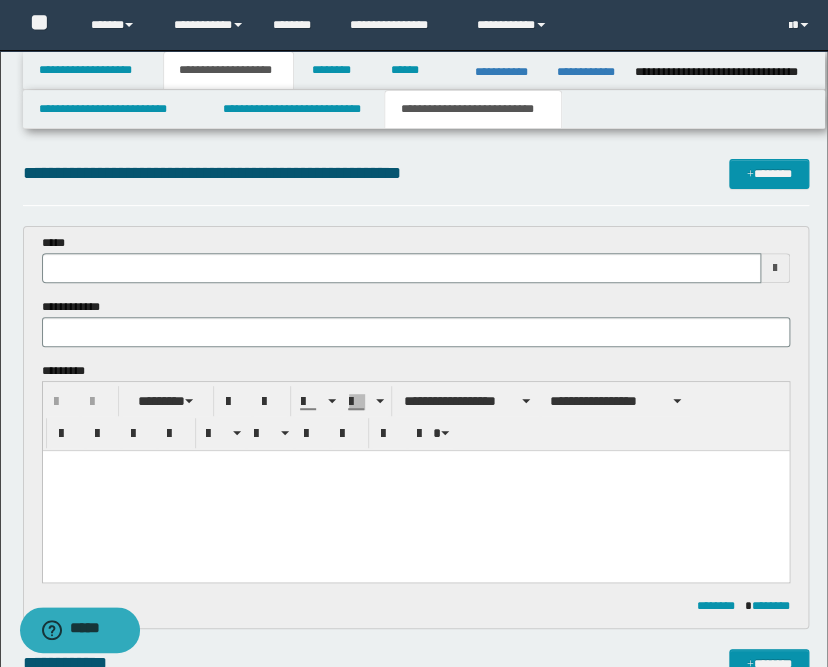 type 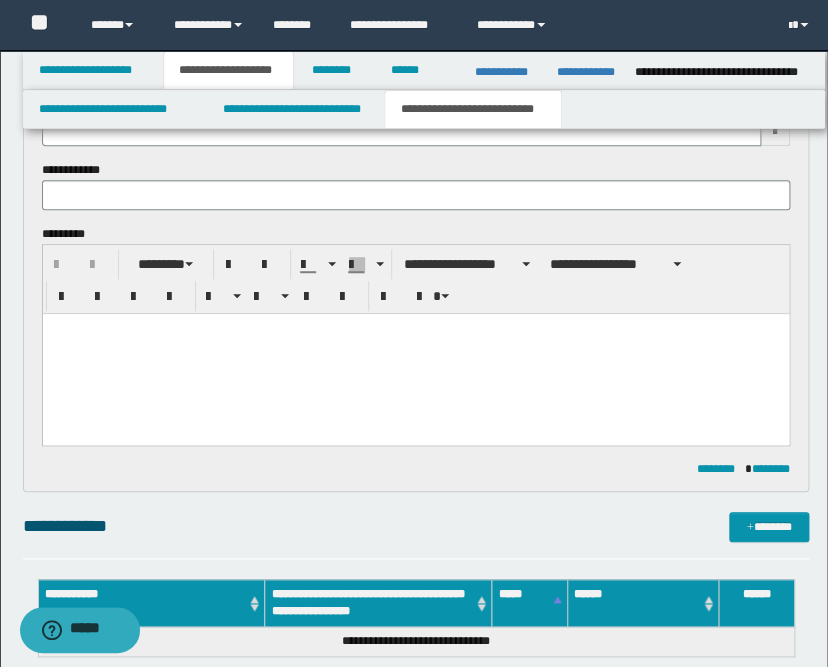 scroll, scrollTop: 0, scrollLeft: 0, axis: both 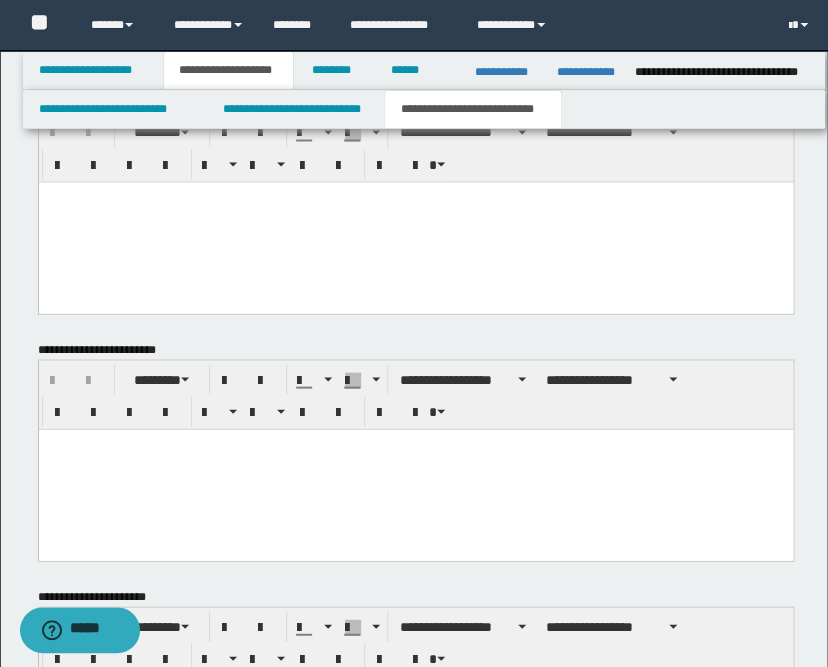click at bounding box center (415, 221) 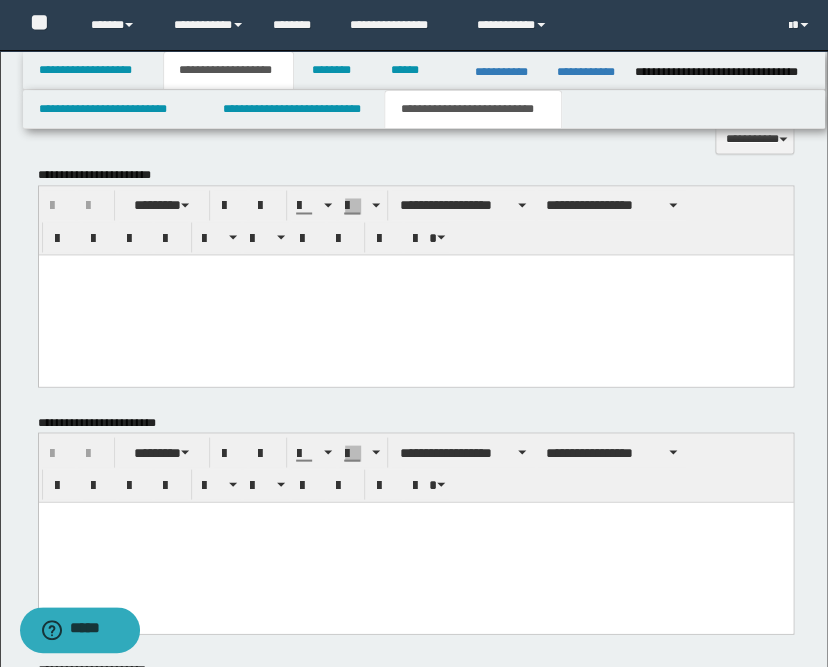 scroll, scrollTop: 666, scrollLeft: 0, axis: vertical 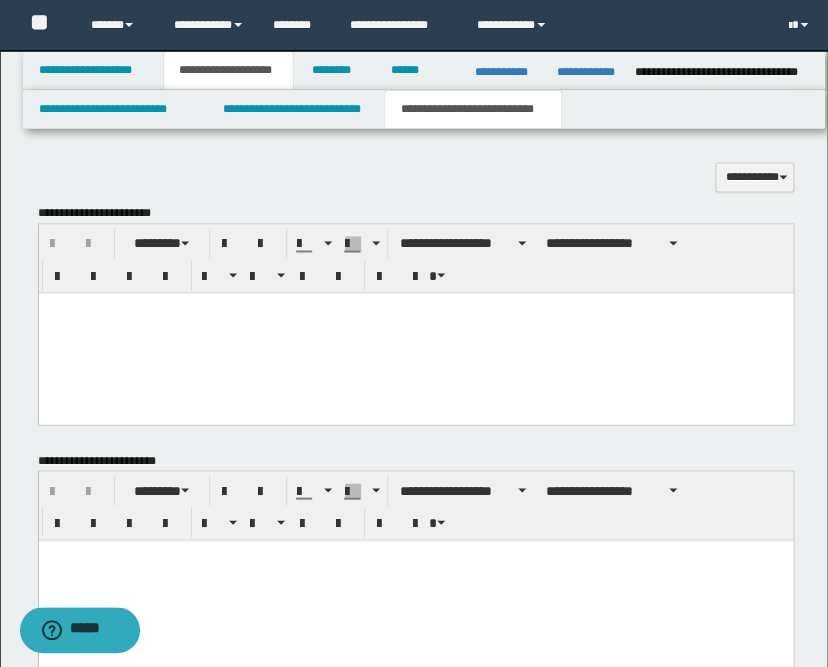 click at bounding box center [415, 332] 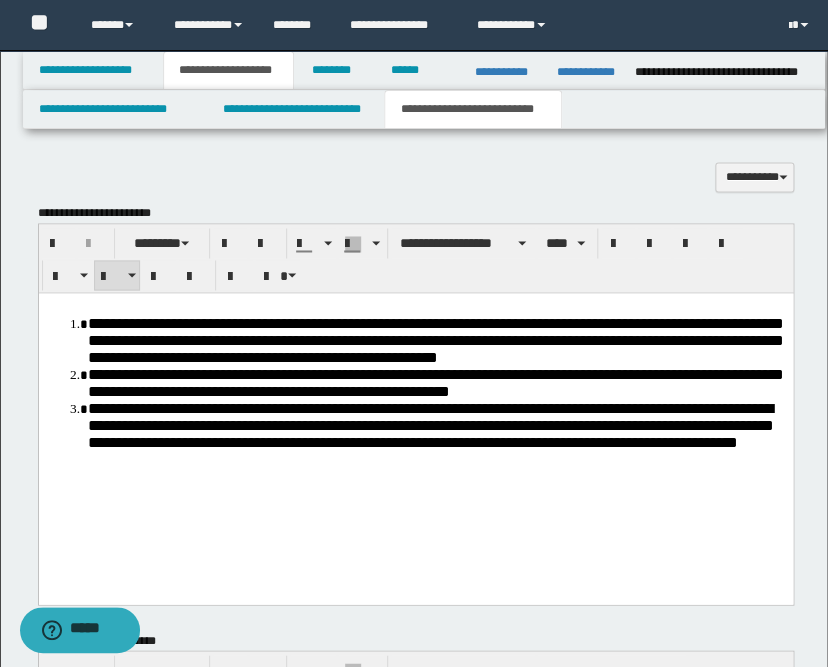 scroll, scrollTop: 1220, scrollLeft: 0, axis: vertical 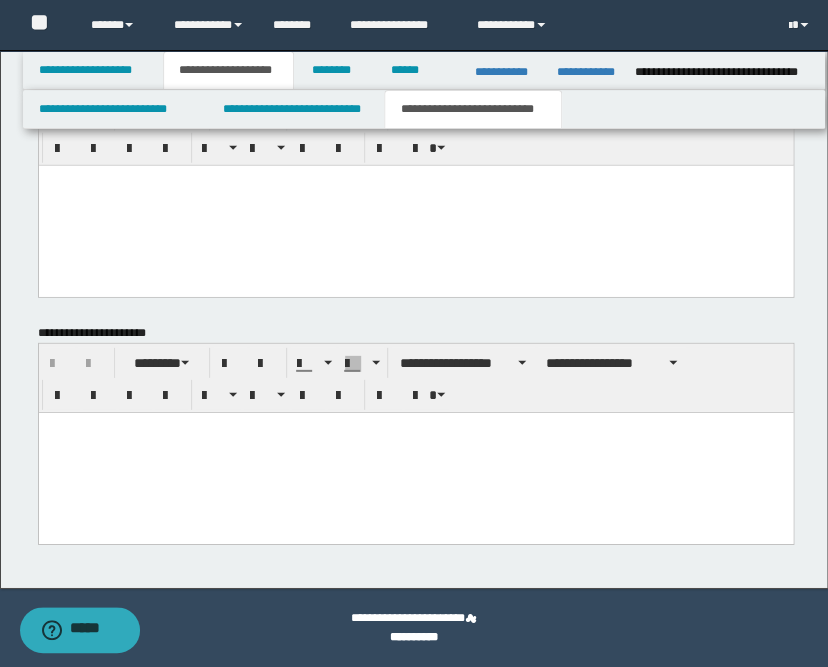 click at bounding box center [415, 452] 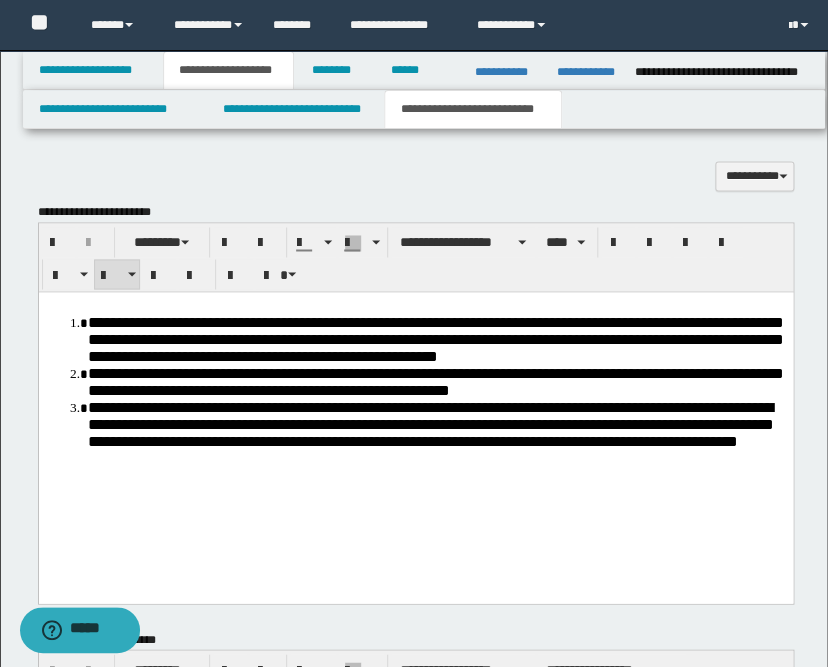 scroll, scrollTop: 664, scrollLeft: 0, axis: vertical 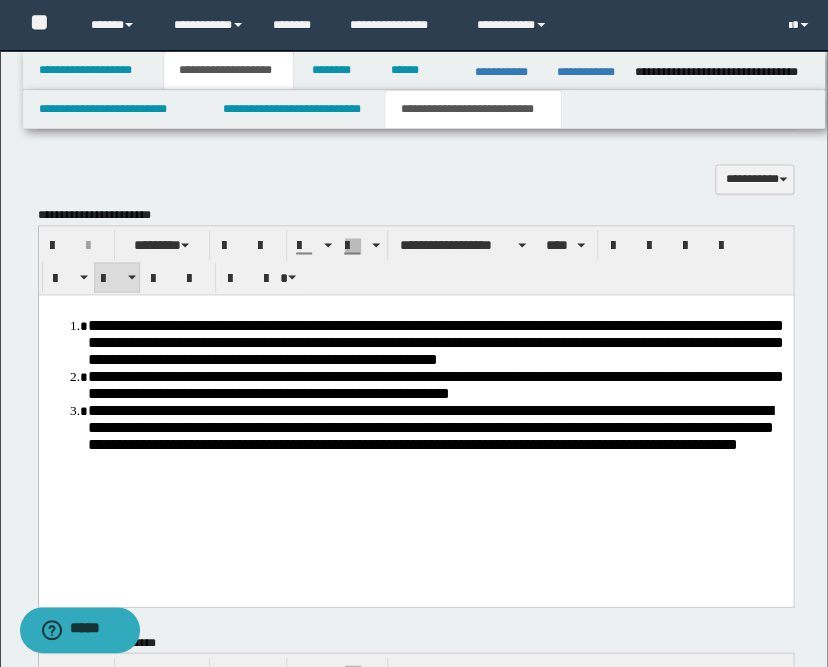click on "**********" at bounding box center (435, 340) 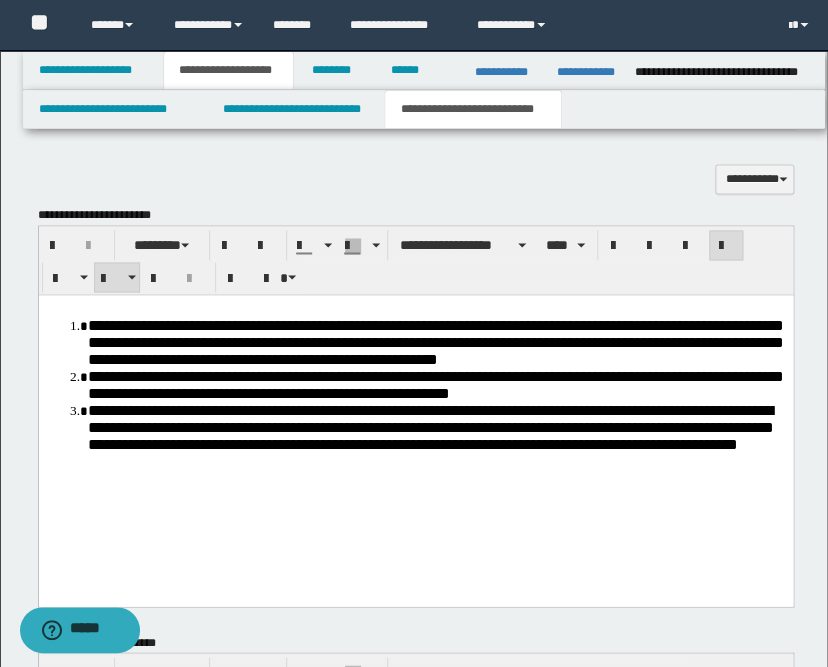 click on "**********" at bounding box center [435, 340] 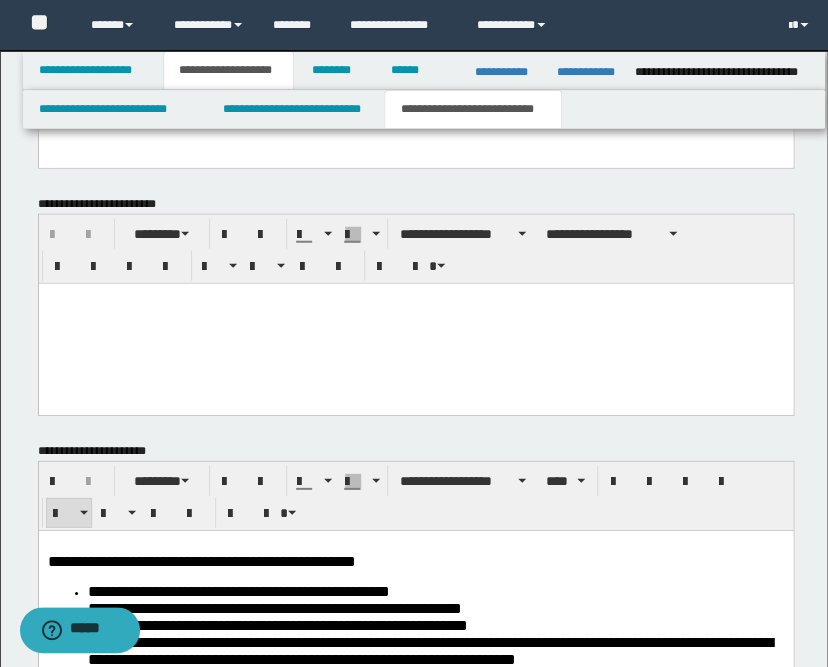 scroll, scrollTop: 1109, scrollLeft: 0, axis: vertical 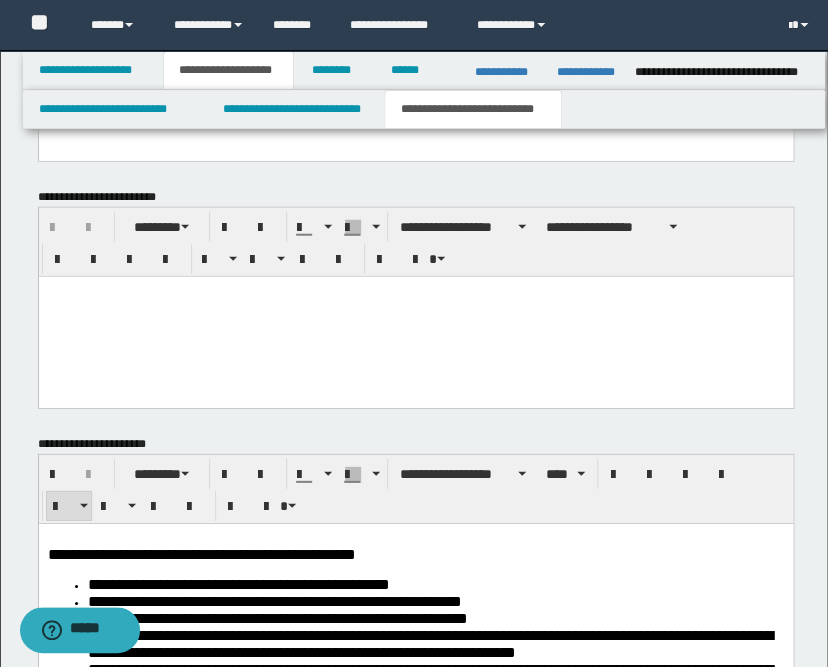 click at bounding box center [415, 291] 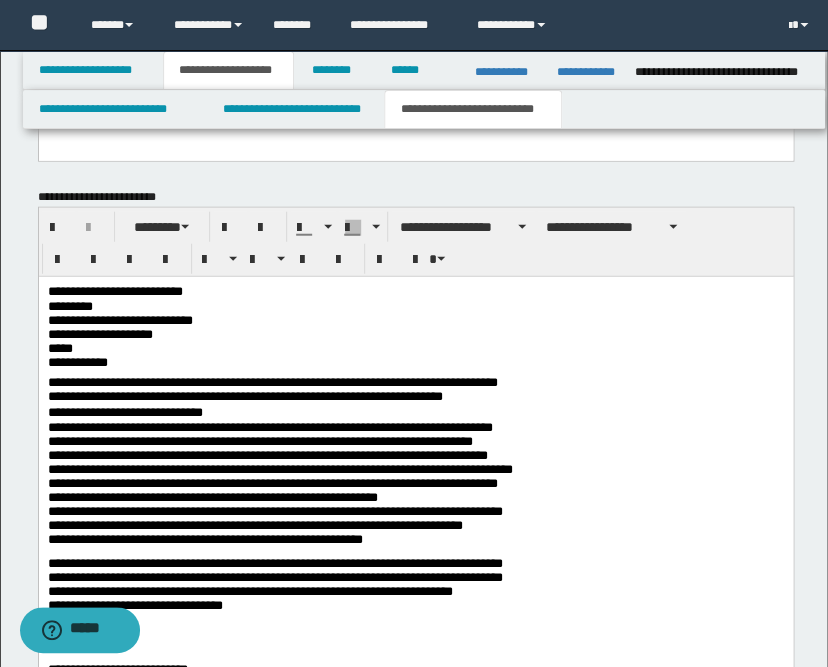 click on "**********" at bounding box center [415, 291] 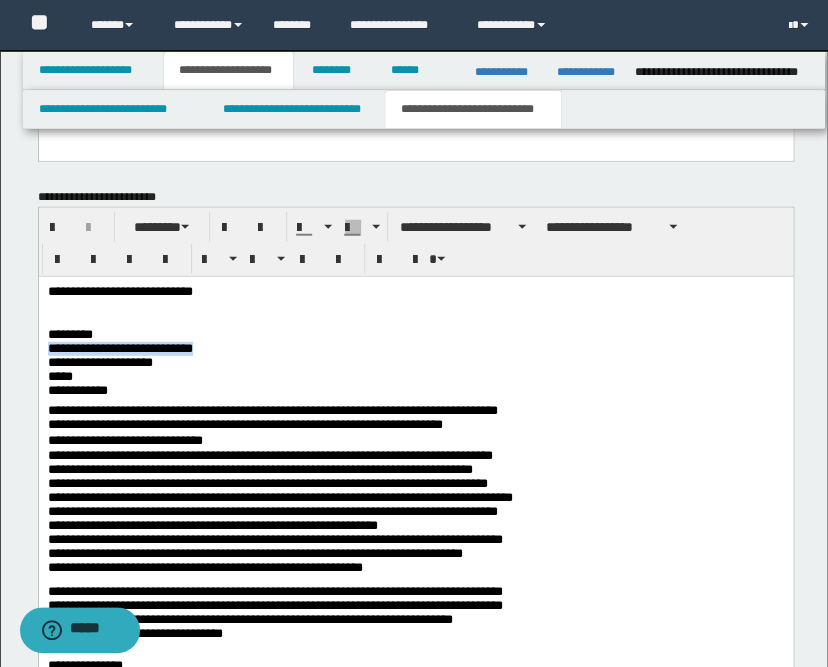 drag, startPoint x: 226, startPoint y: 349, endPoint x: 45, endPoint y: 350, distance: 181.00276 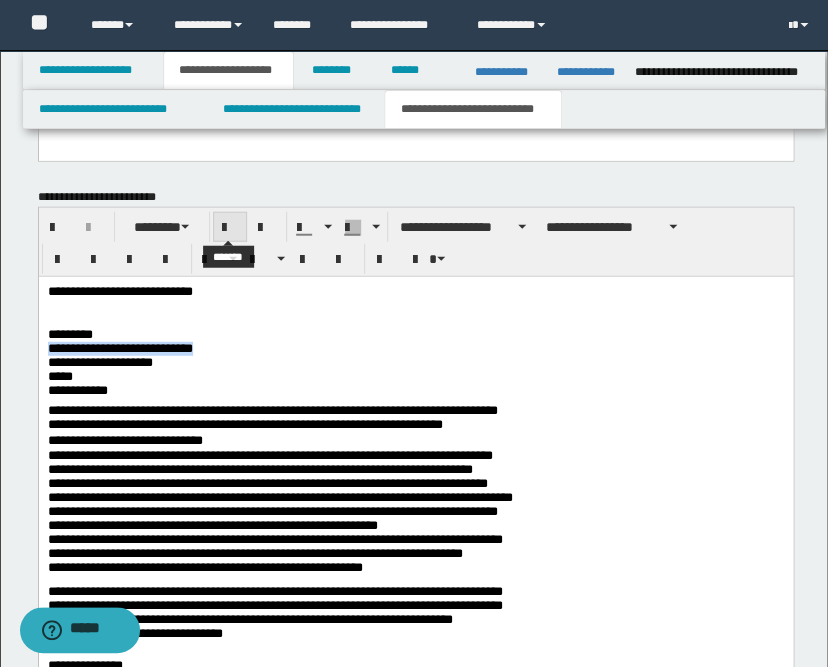 click at bounding box center (230, 228) 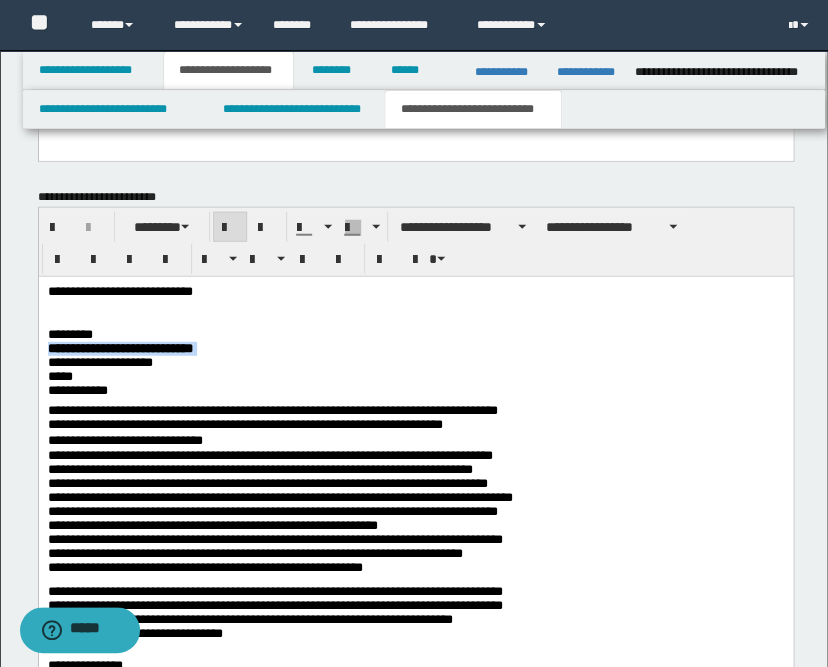 click on "**********" at bounding box center (415, 365) 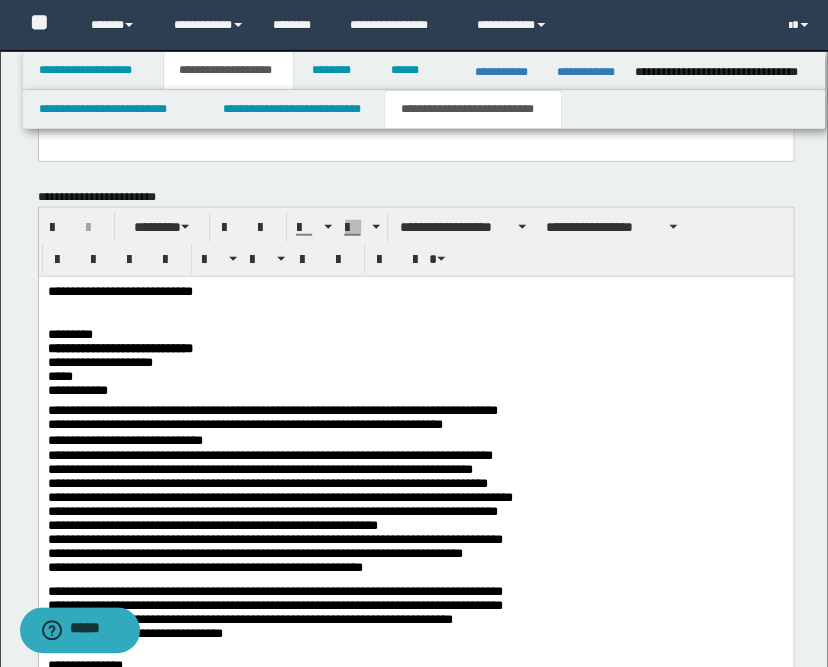 click on "**********" at bounding box center (415, 365) 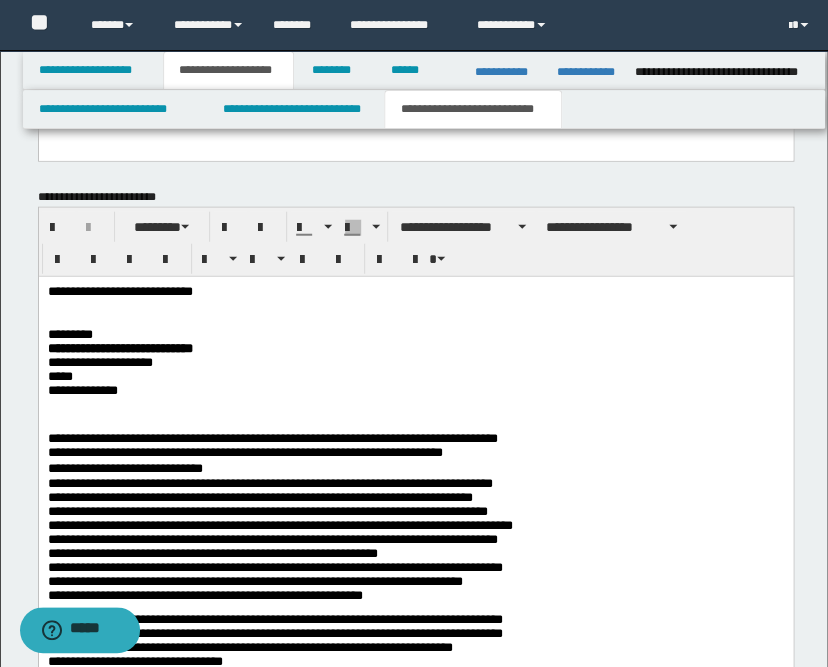 click on "**********" at bounding box center [415, 446] 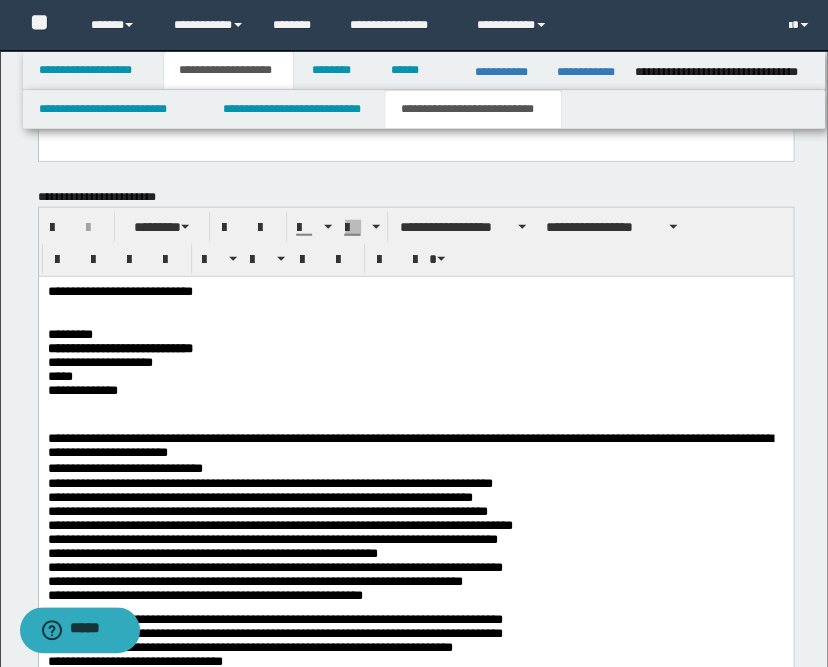 click on "**********" at bounding box center [415, 446] 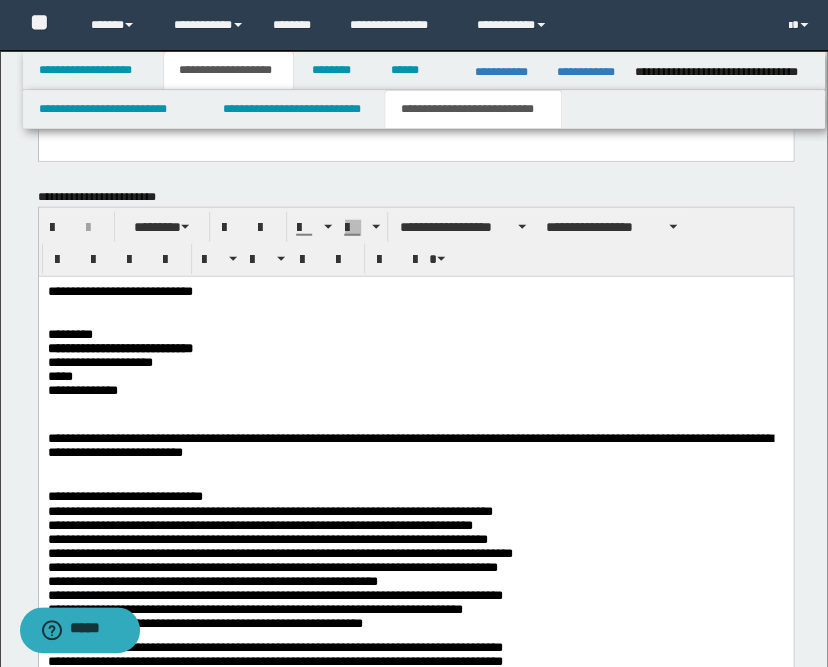 click on "**********" at bounding box center [415, 496] 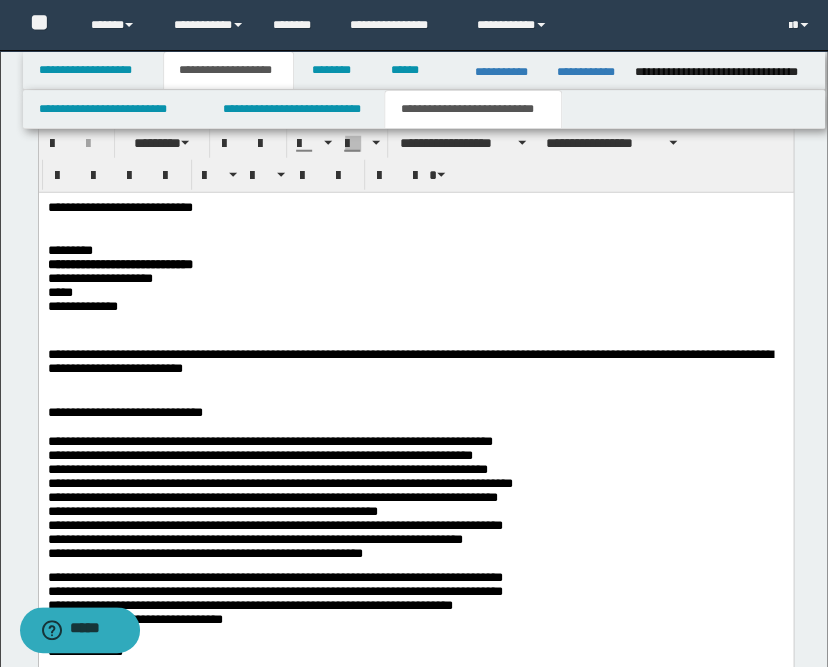 scroll, scrollTop: 1331, scrollLeft: 0, axis: vertical 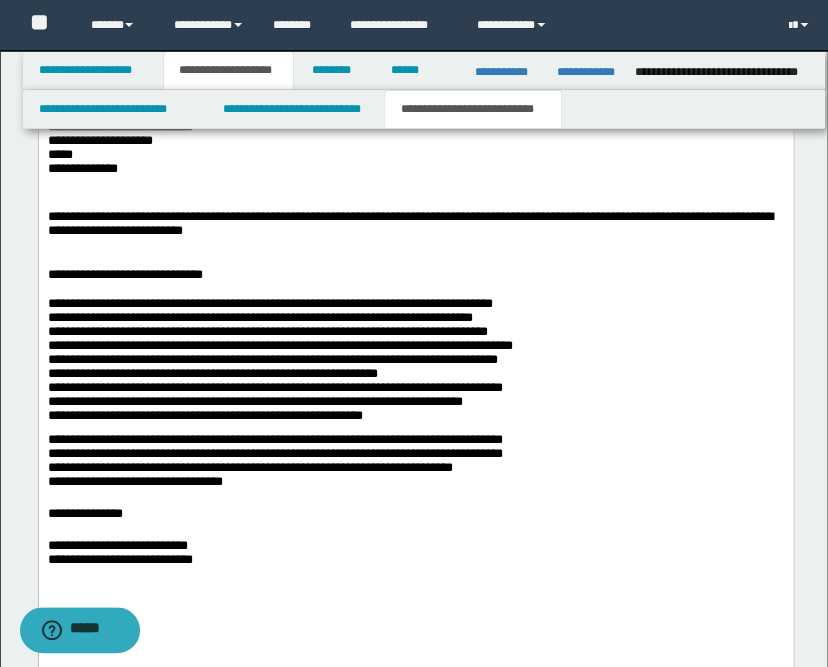 click on "**********" at bounding box center [415, 364] 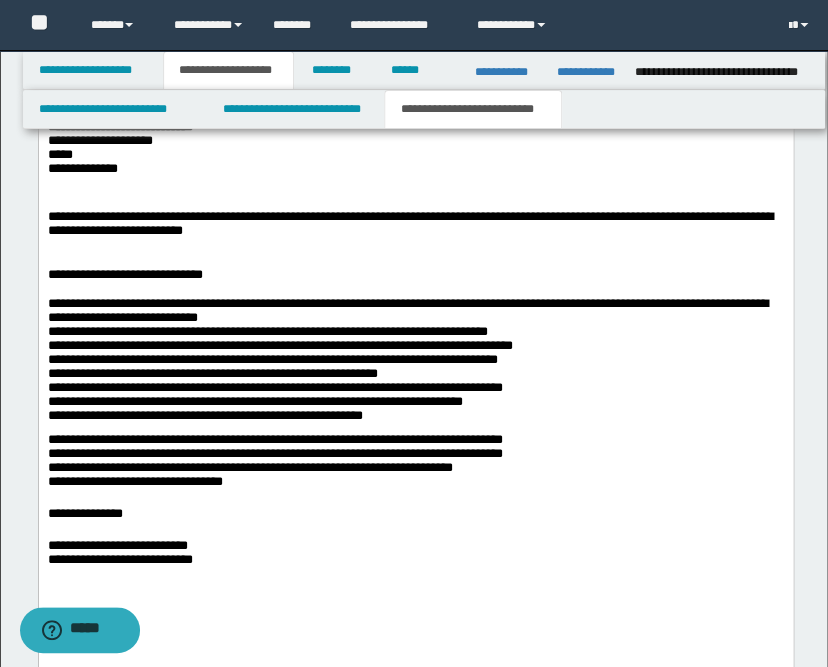 click on "**********" at bounding box center (415, 364) 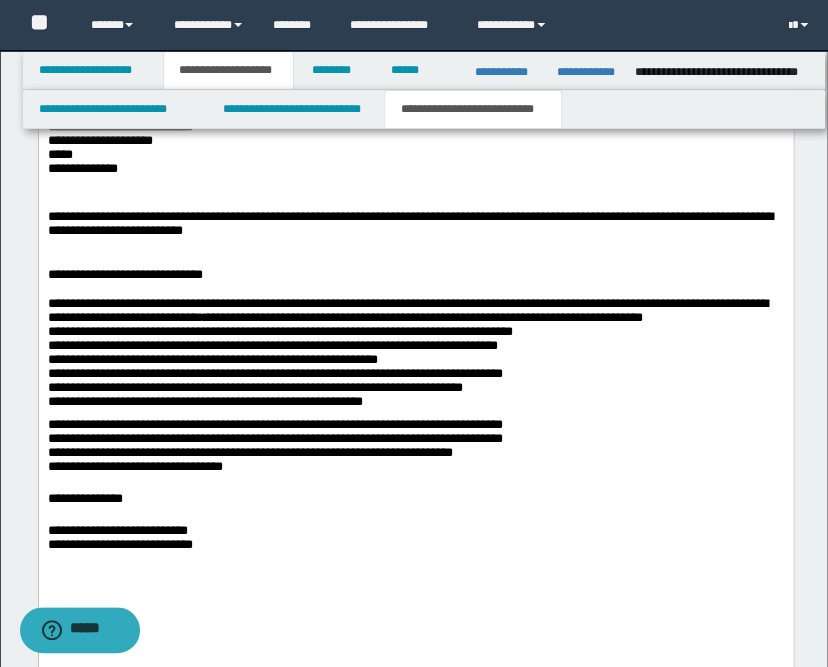 click on "**********" at bounding box center [415, 356] 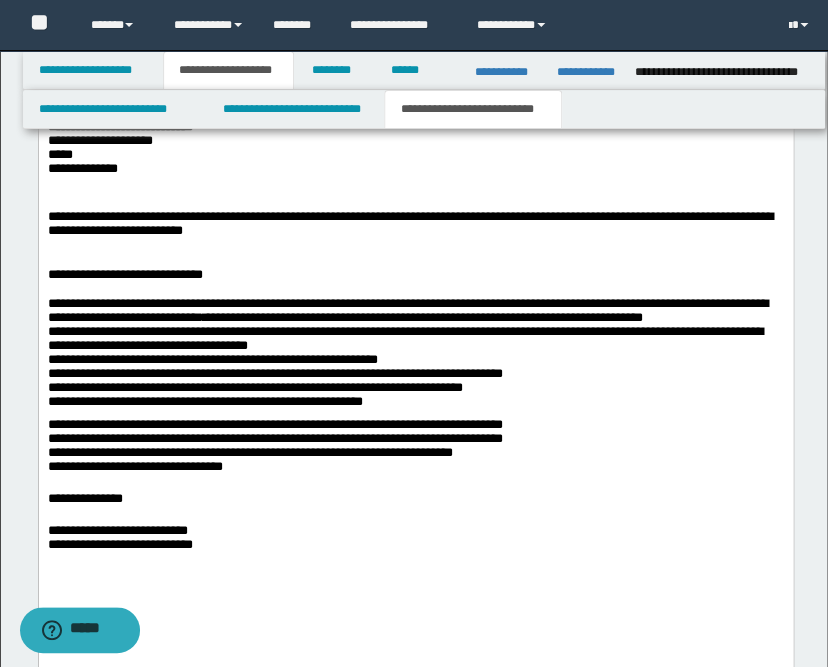 click on "**********" at bounding box center [415, 356] 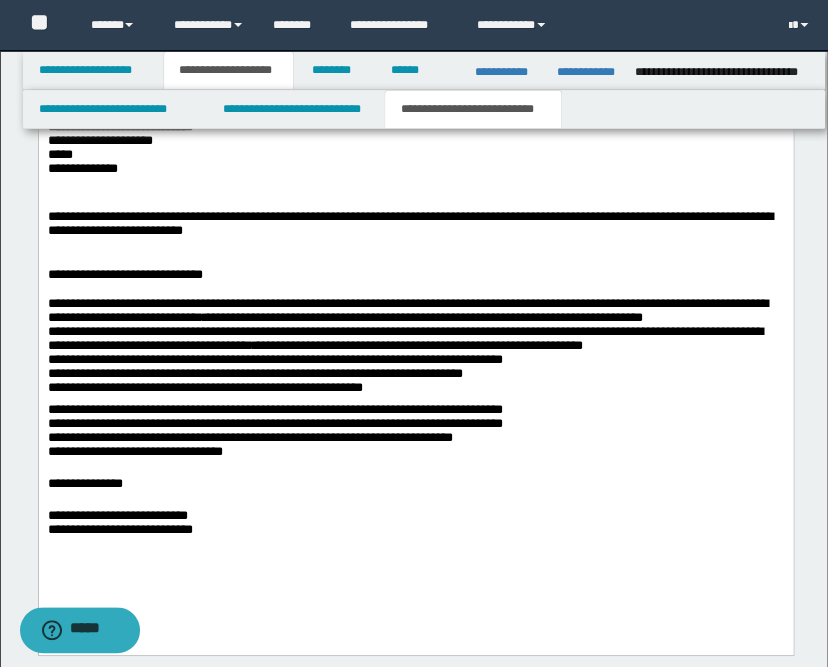 click on "**********" at bounding box center [415, 349] 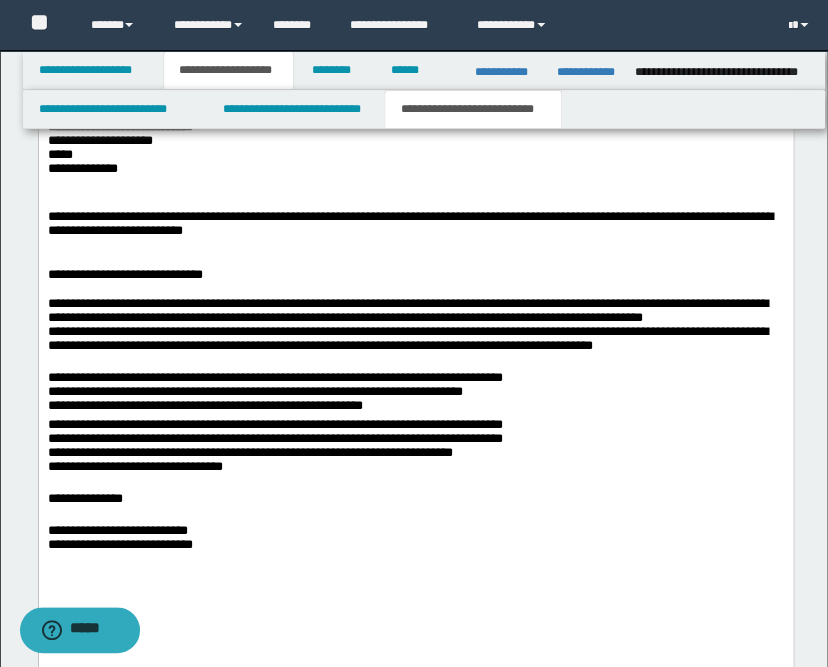 click on "**********" at bounding box center (415, 332) 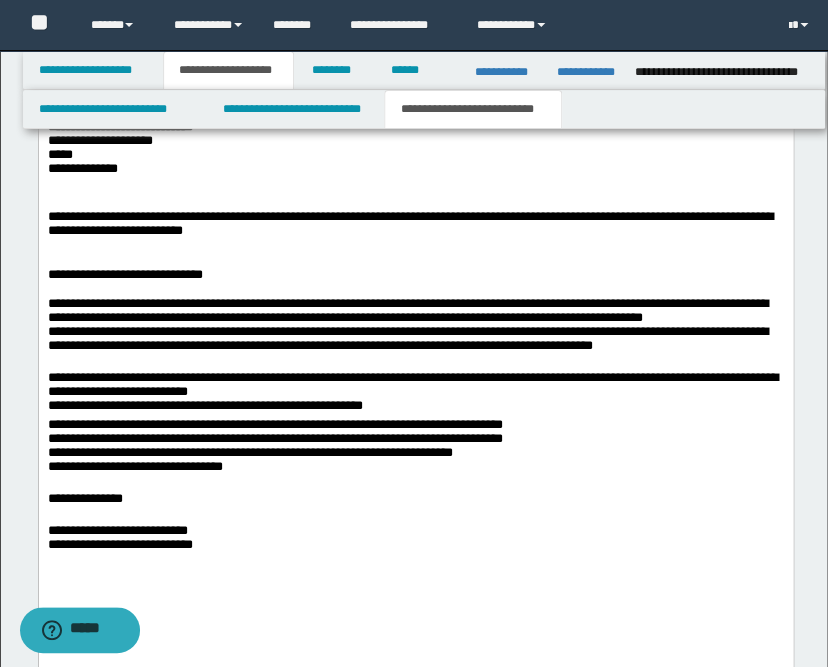 click on "**********" at bounding box center [415, 386] 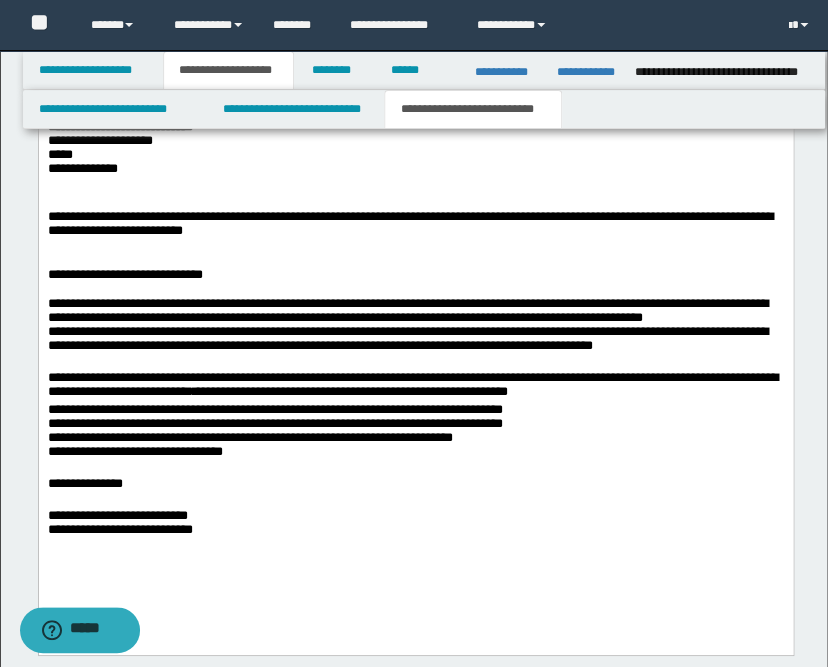 click on "**********" at bounding box center (415, 432) 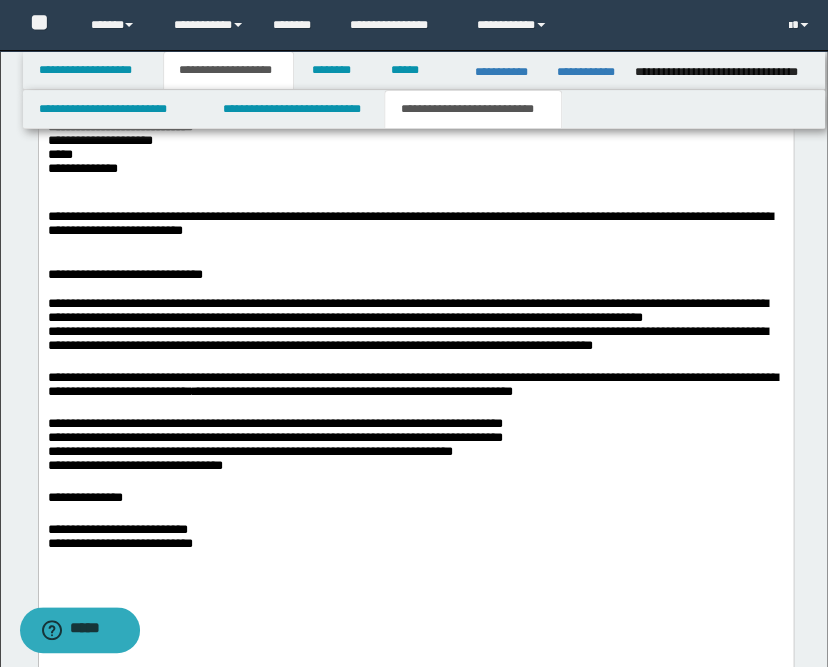 click on "**********" at bounding box center [415, 332] 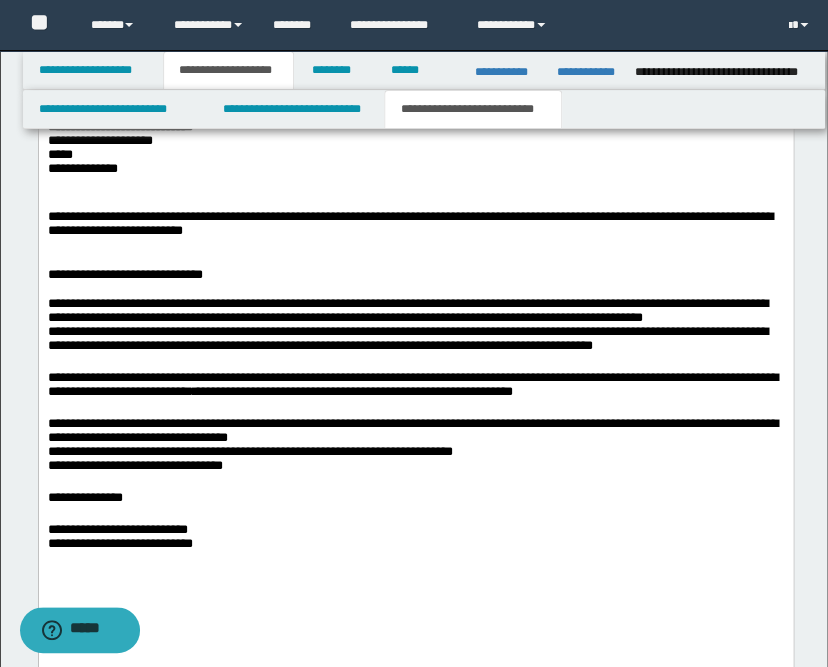 click on "**********" at bounding box center (415, 446) 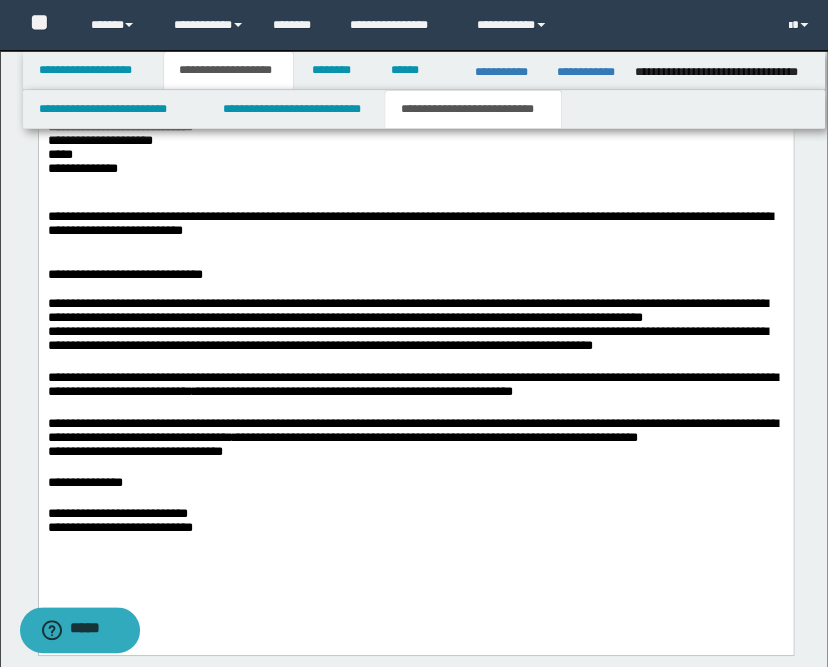 click on "**********" at bounding box center (415, 438) 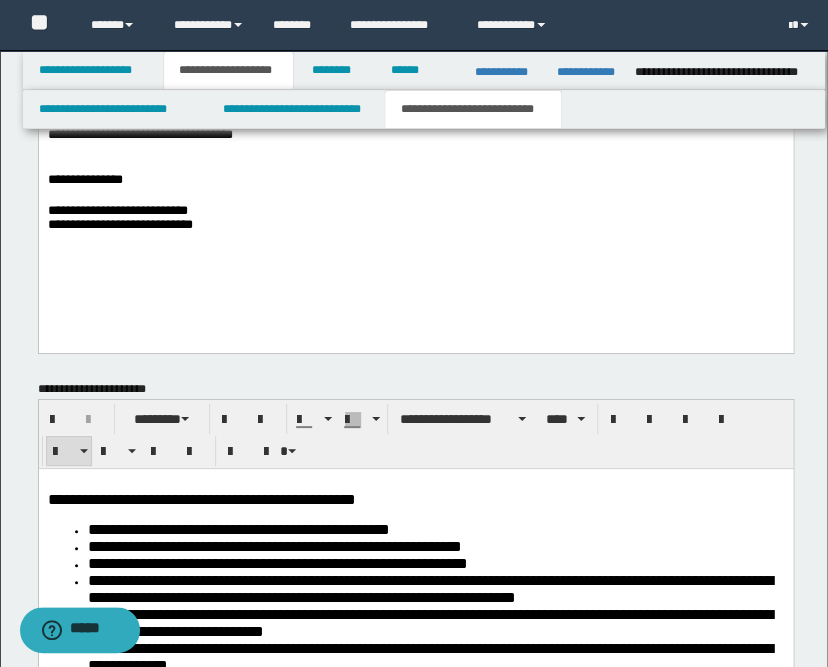 scroll, scrollTop: 1442, scrollLeft: 0, axis: vertical 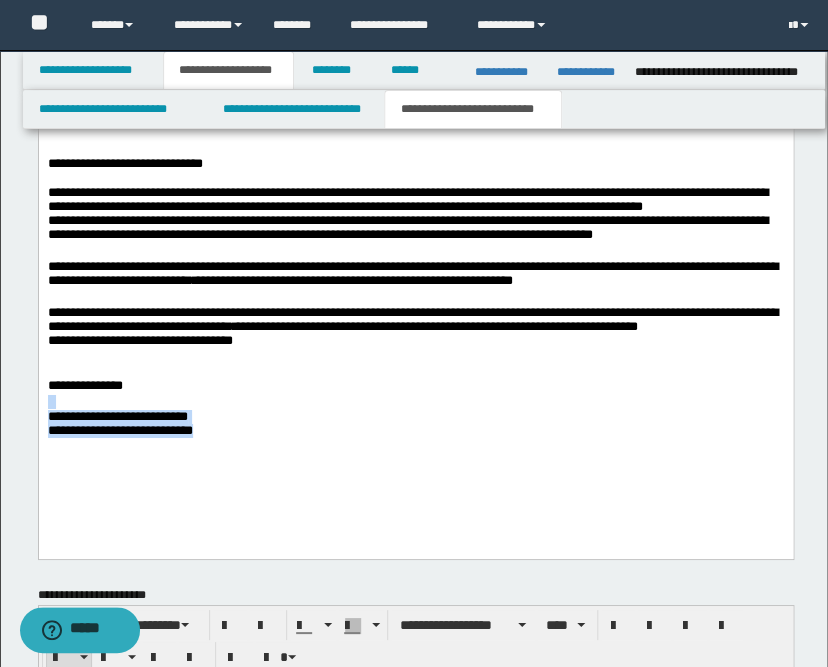 drag, startPoint x: 212, startPoint y: 441, endPoint x: 73, endPoint y: 355, distance: 163.45335 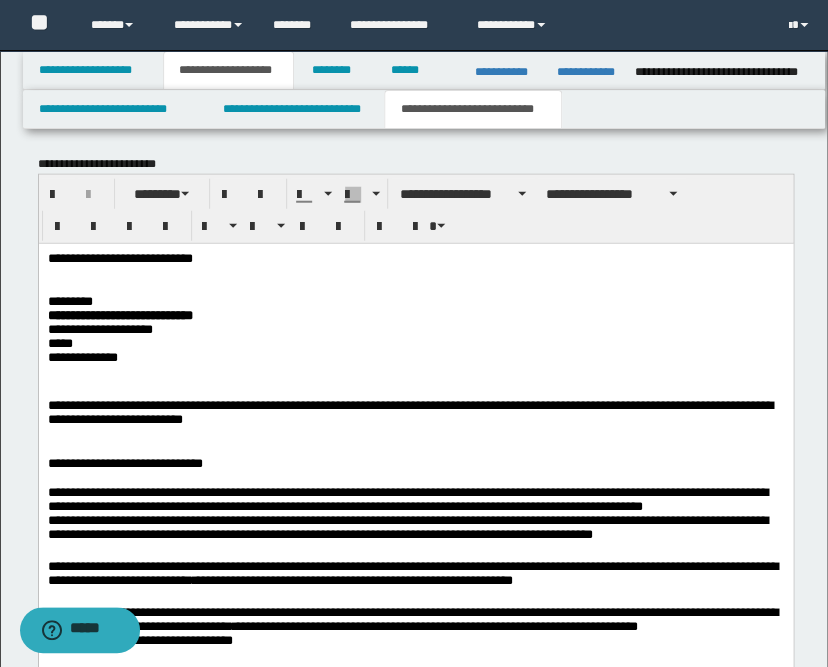 scroll, scrollTop: 887, scrollLeft: 0, axis: vertical 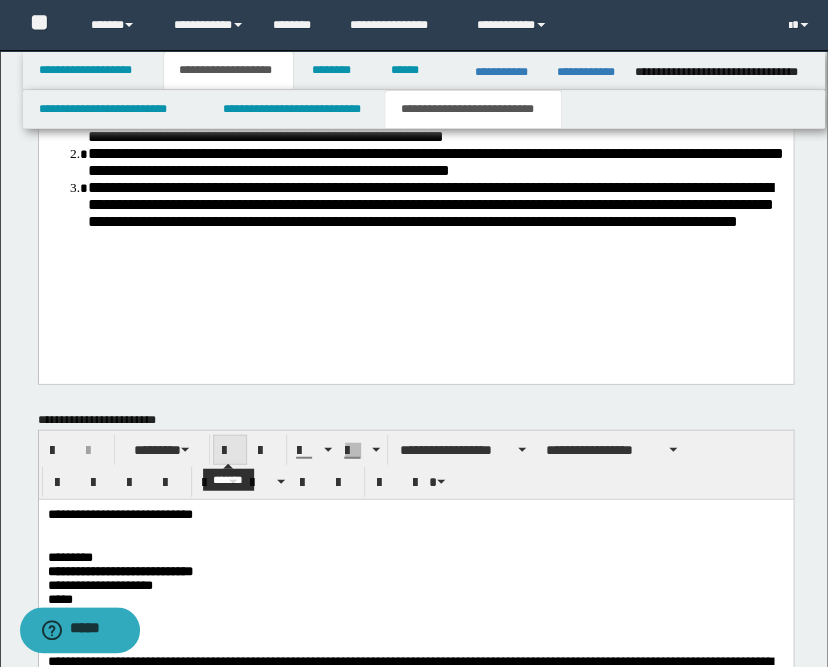click at bounding box center (230, 450) 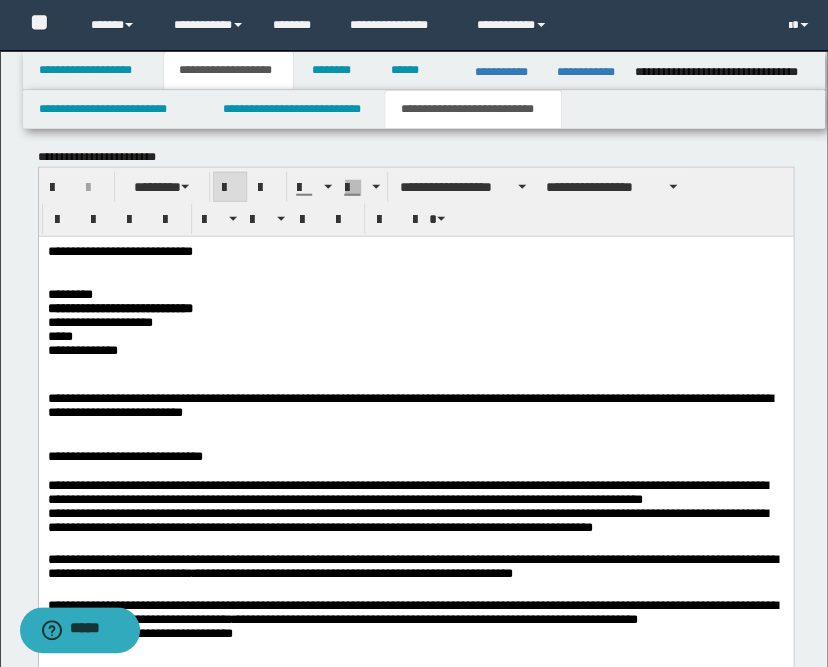 scroll, scrollTop: 1220, scrollLeft: 0, axis: vertical 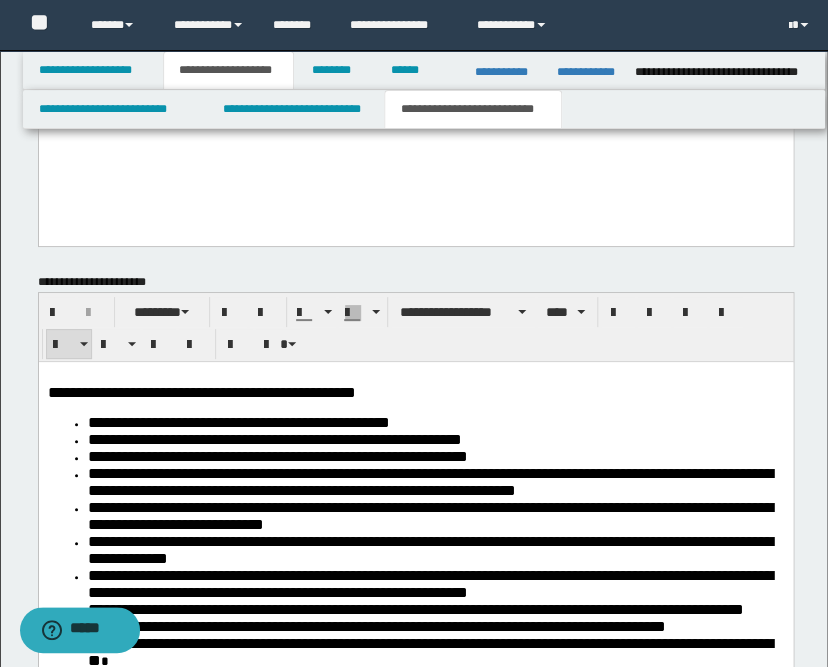 drag, startPoint x: 47, startPoint y: -351, endPoint x: 468, endPoint y: 236, distance: 722.3642 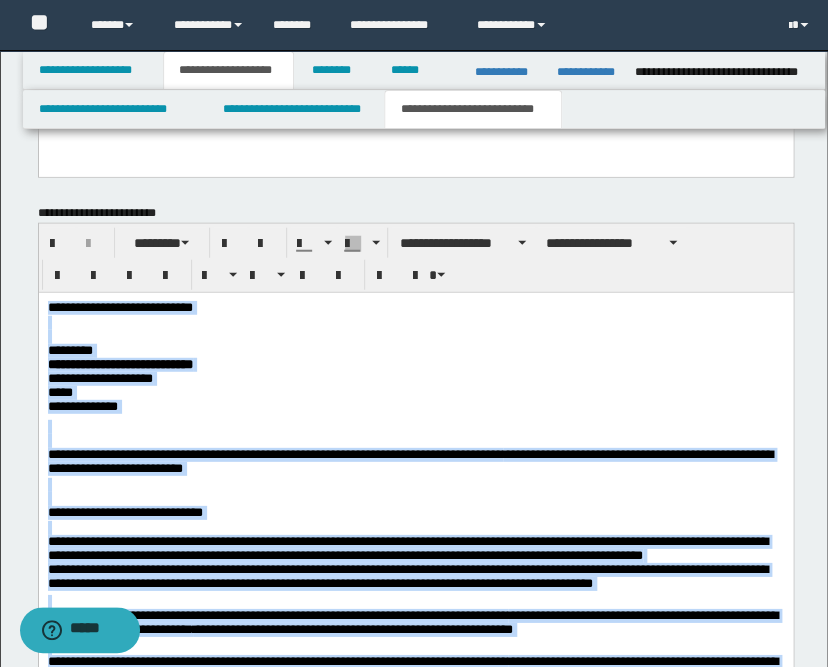 scroll, scrollTop: 866, scrollLeft: 0, axis: vertical 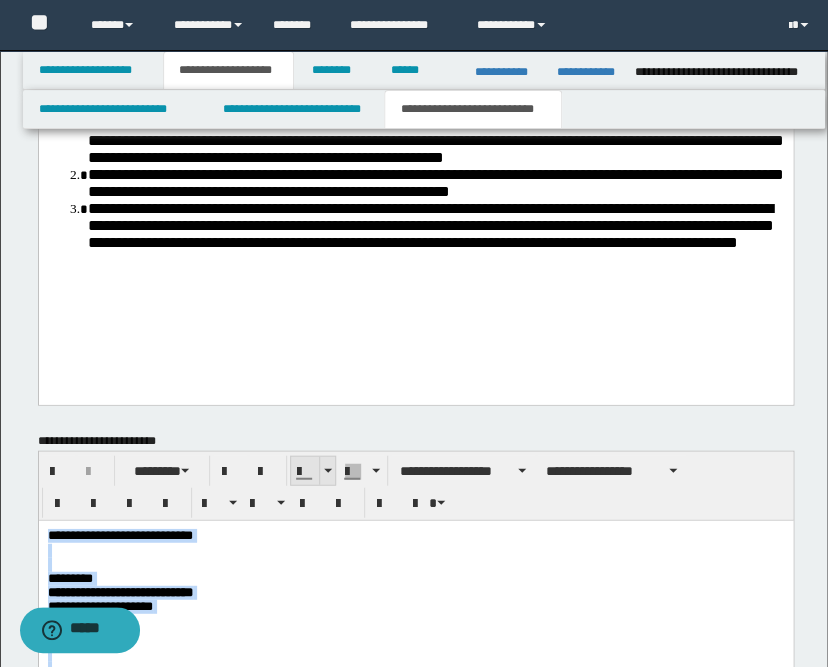 click at bounding box center (328, 470) 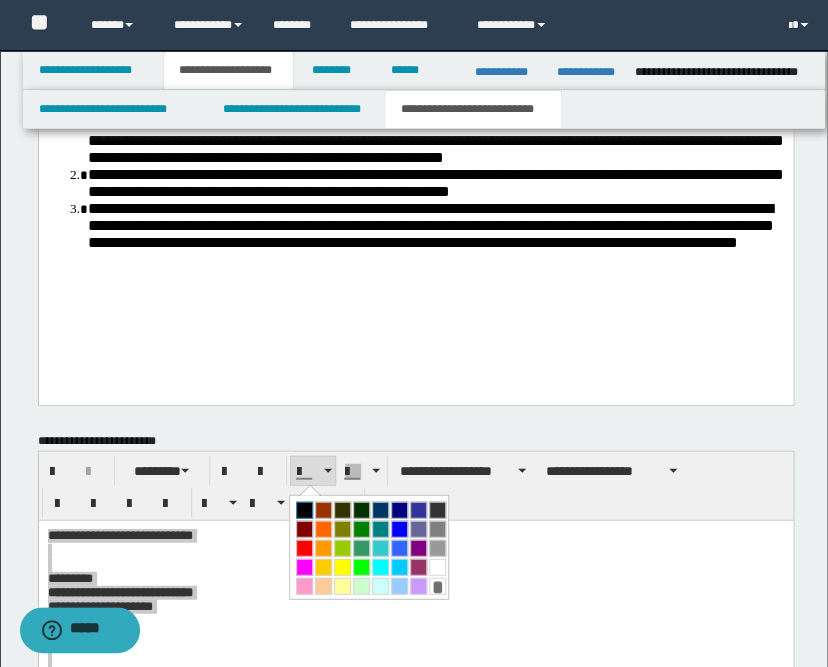 click at bounding box center (304, 509) 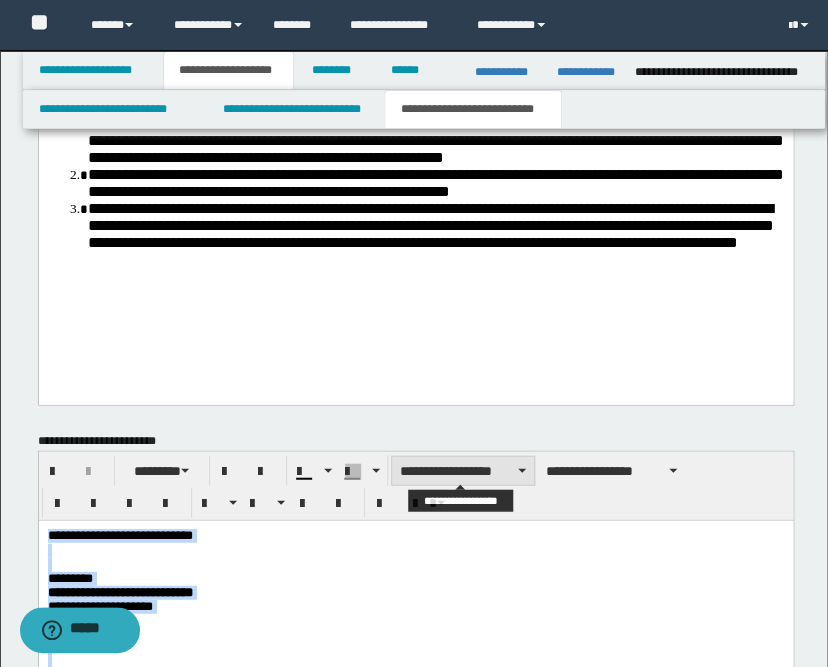 click on "**********" at bounding box center [463, 470] 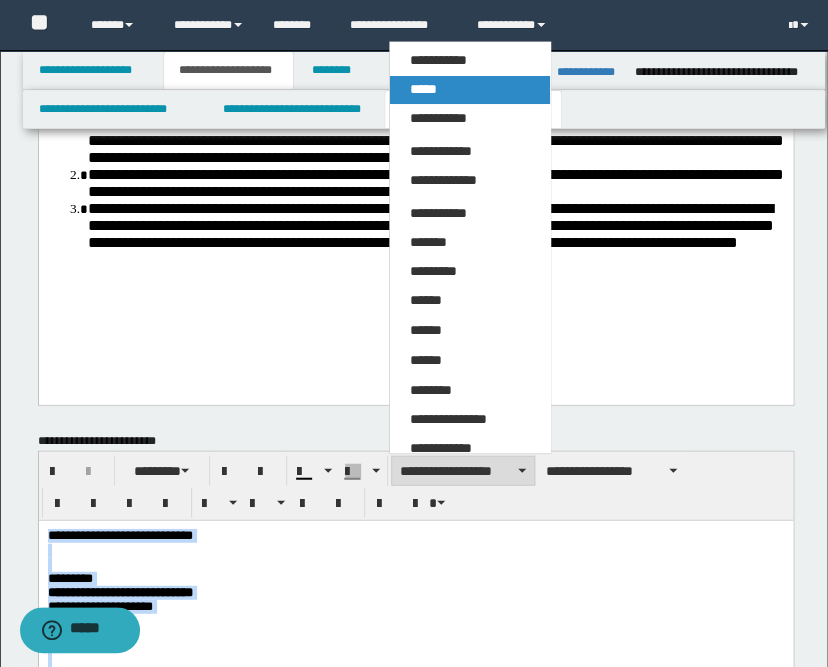 click on "*****" at bounding box center [470, 90] 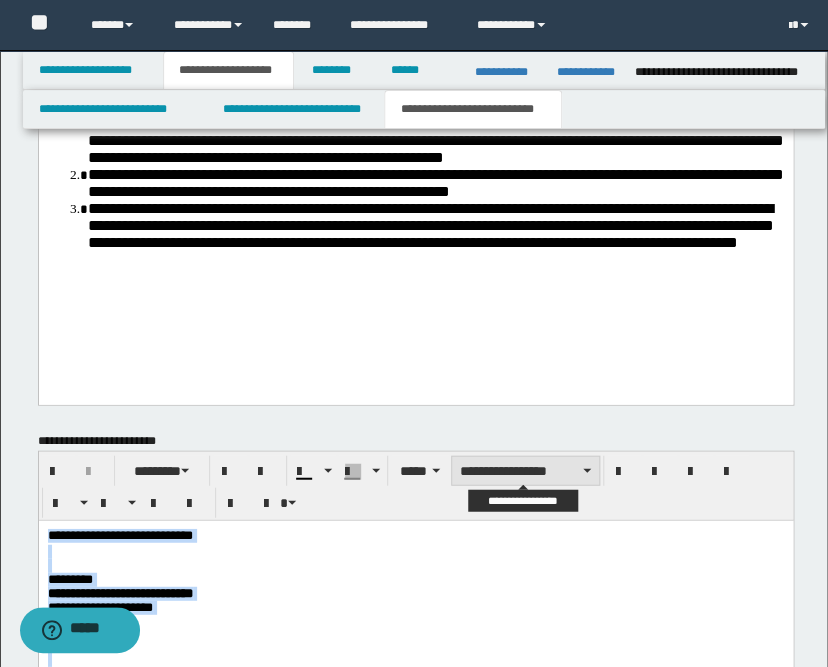 click on "**********" at bounding box center [525, 470] 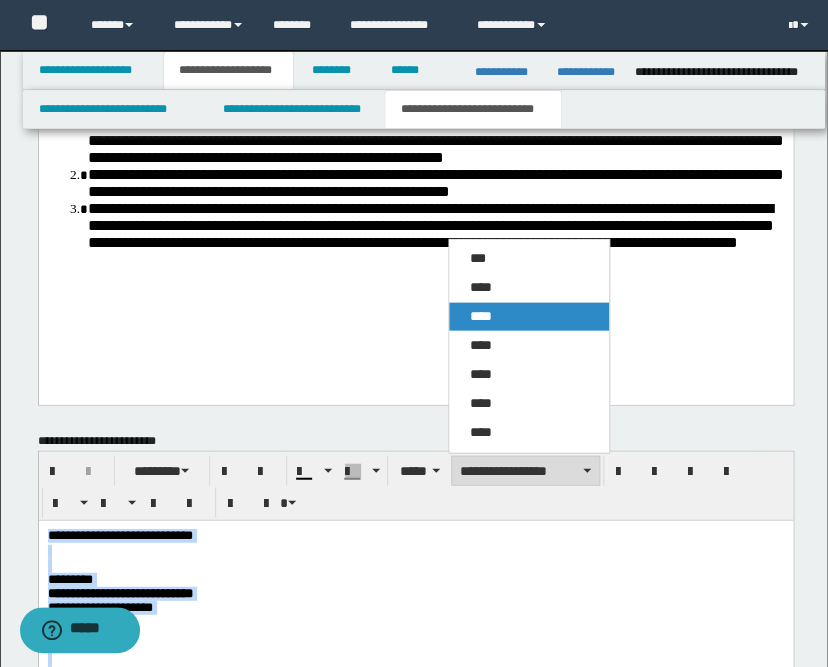 click on "****" at bounding box center (480, 315) 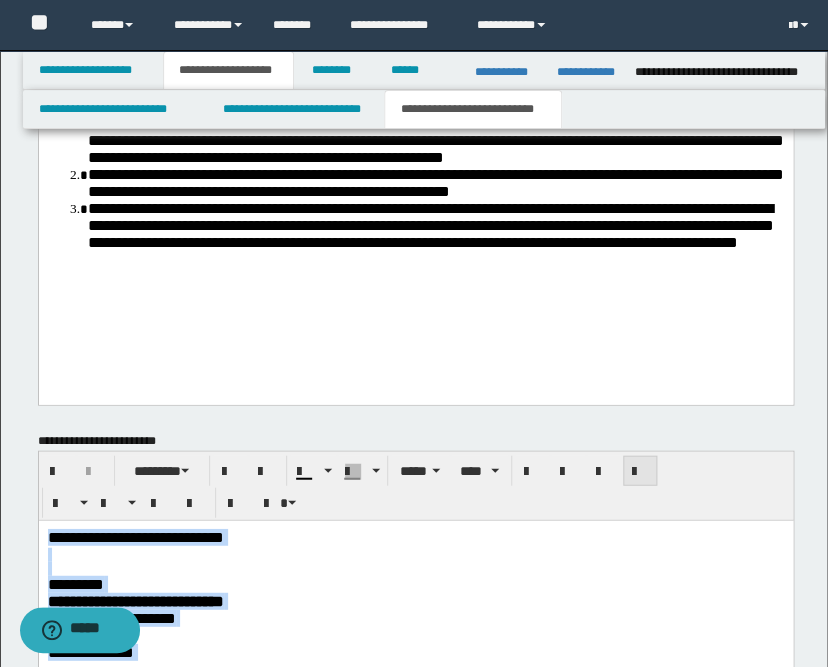 click at bounding box center (640, 471) 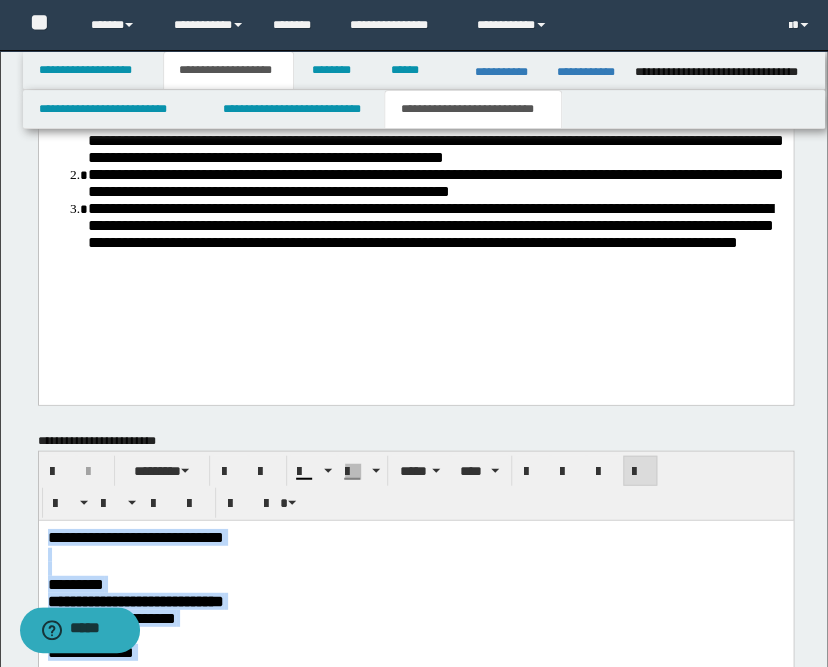 click on "**********" at bounding box center (415, 536) 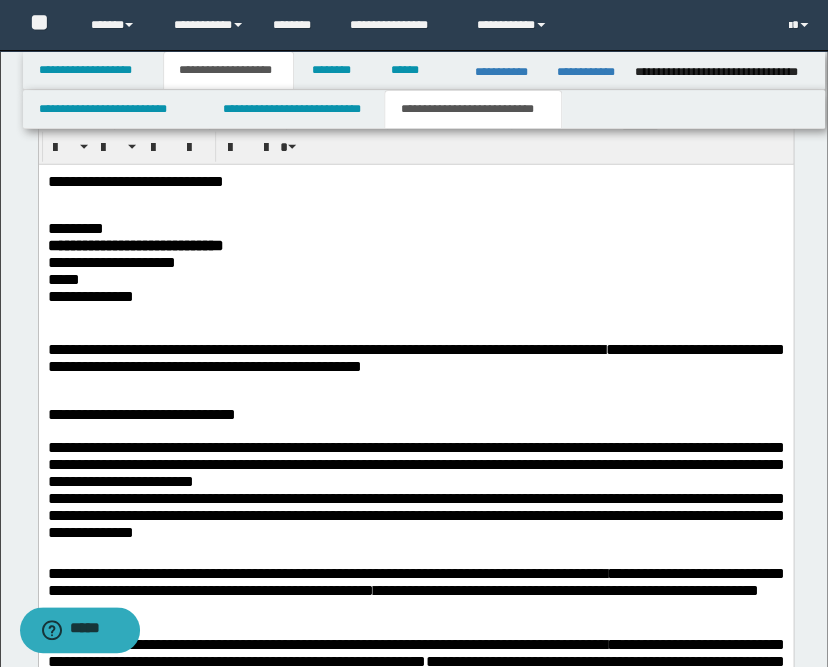 scroll, scrollTop: 1422, scrollLeft: 0, axis: vertical 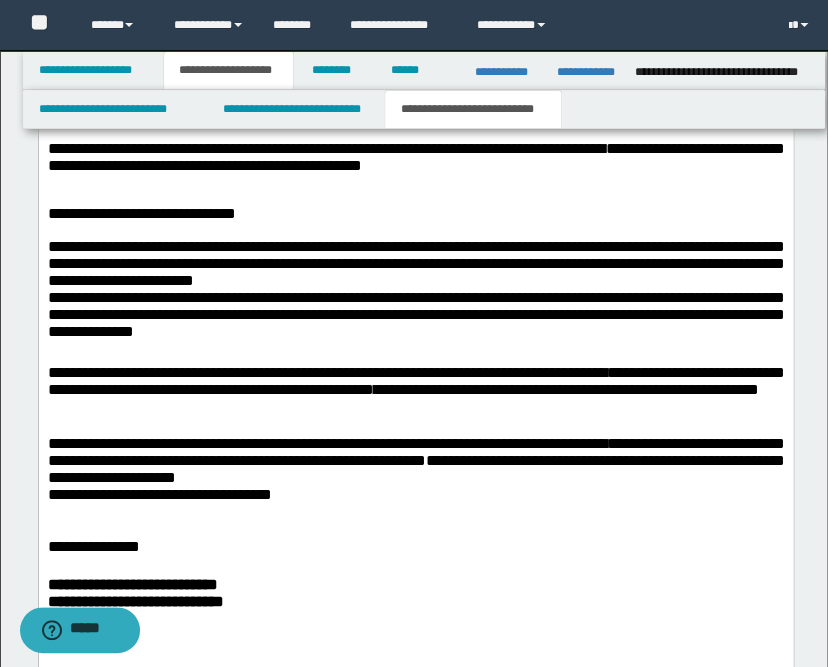 click on "**********" at bounding box center (415, 314) 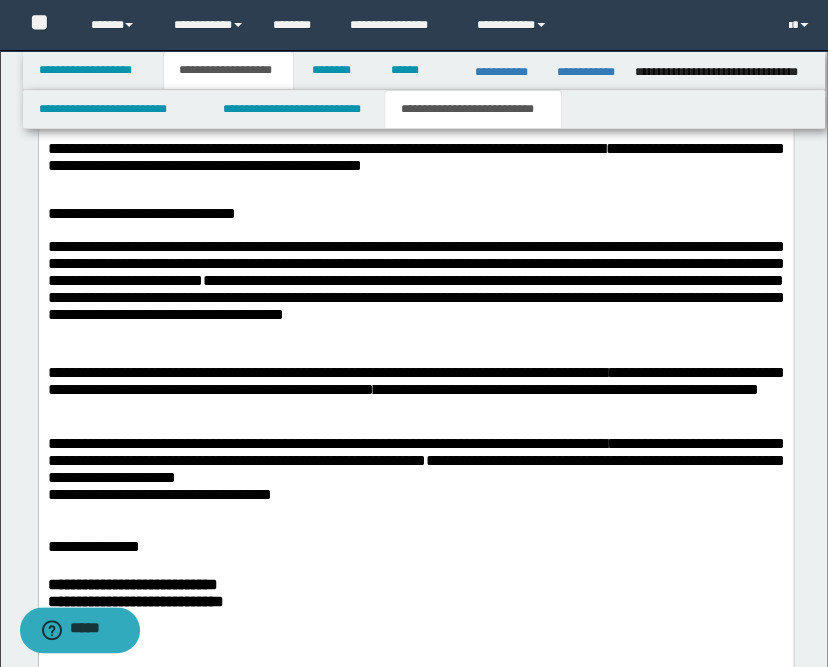scroll, scrollTop: 977, scrollLeft: 0, axis: vertical 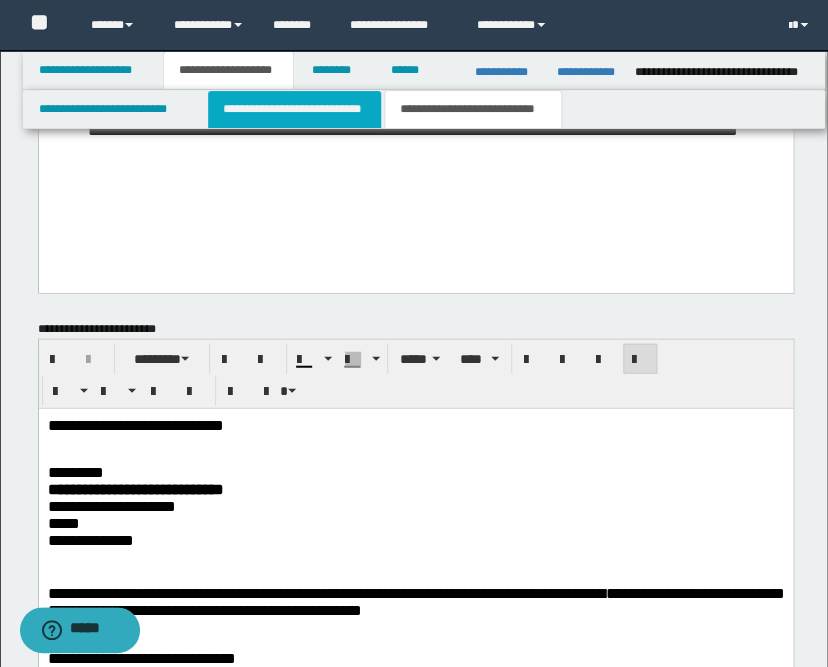 click on "**********" at bounding box center [294, 109] 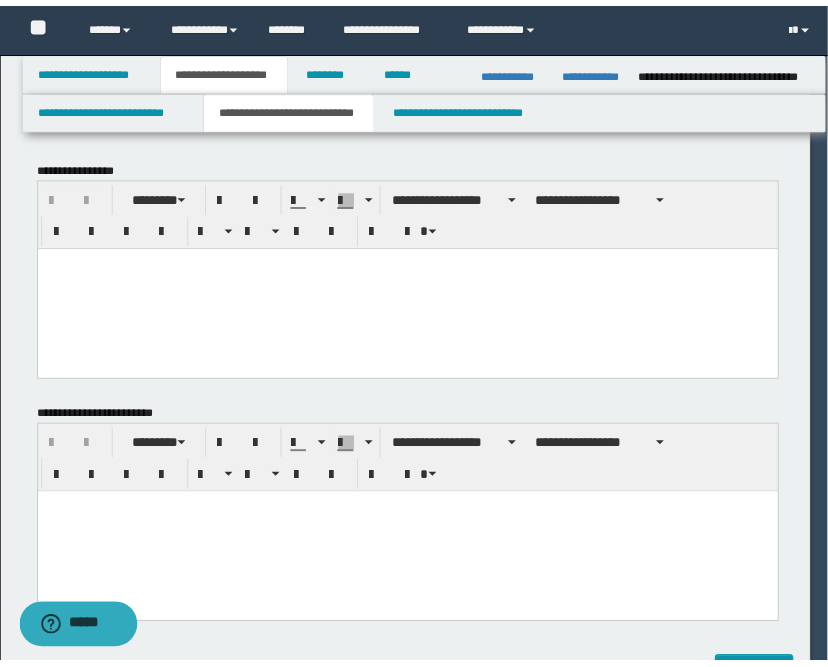 scroll, scrollTop: 0, scrollLeft: 0, axis: both 